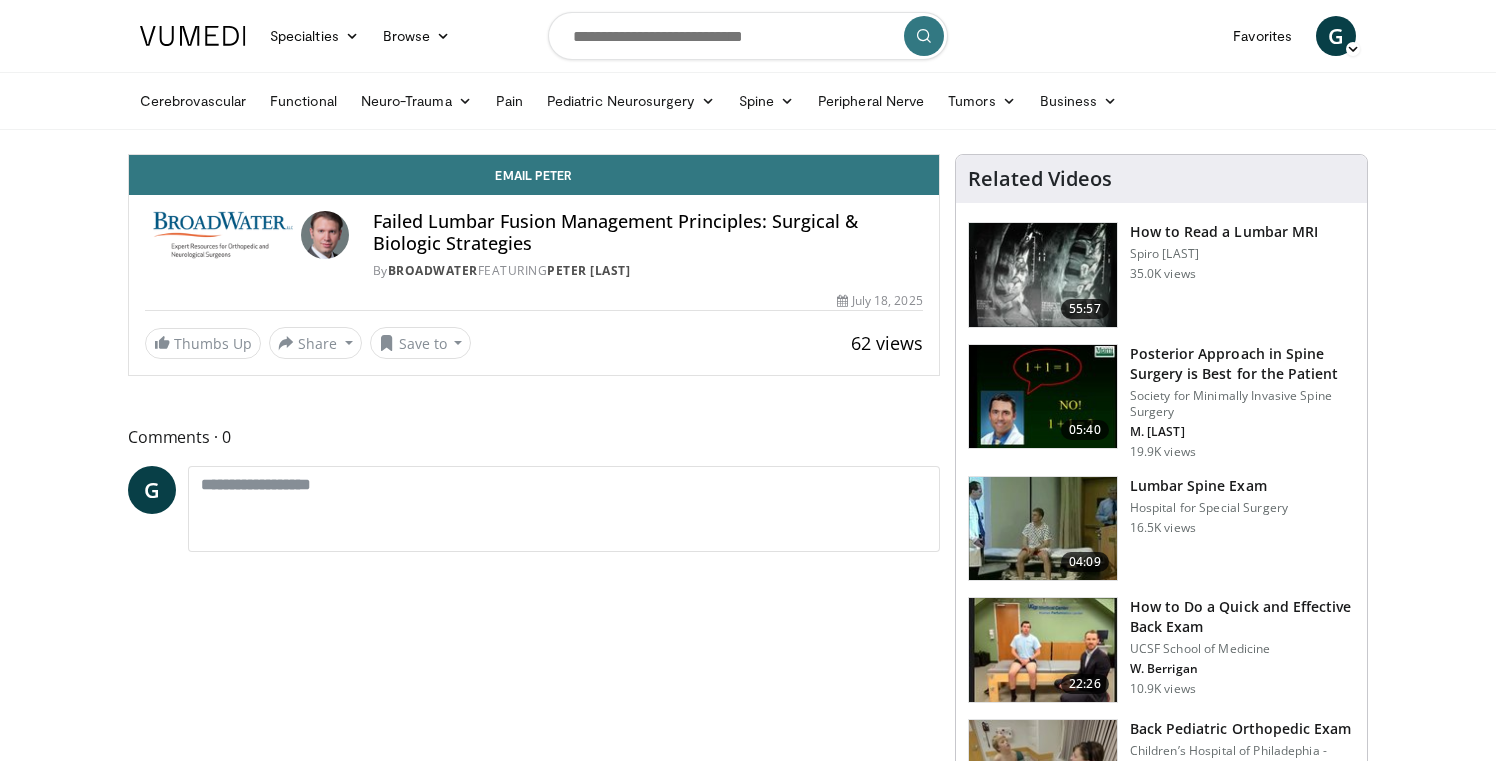 scroll, scrollTop: 0, scrollLeft: 0, axis: both 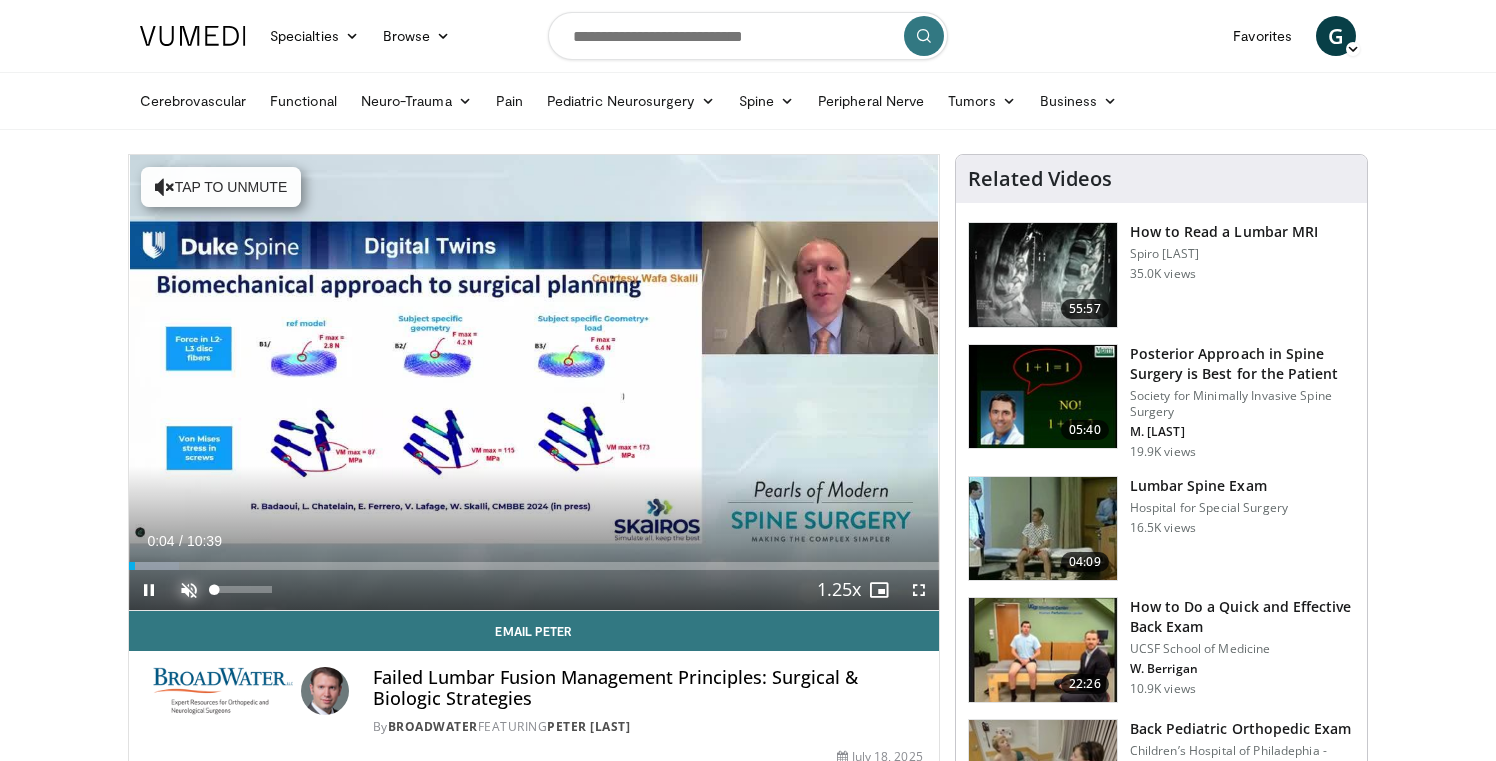 click at bounding box center [189, 590] 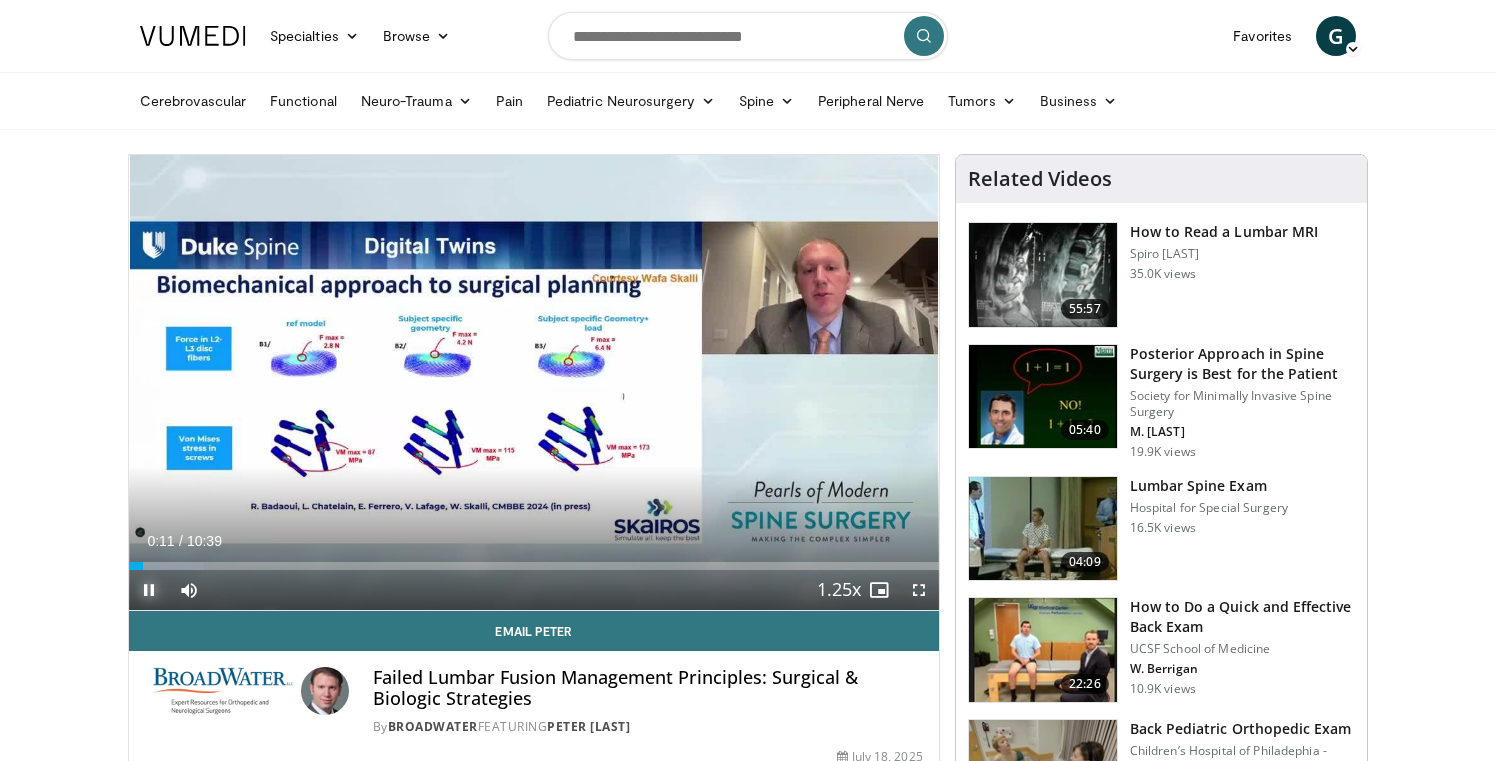 click at bounding box center [149, 590] 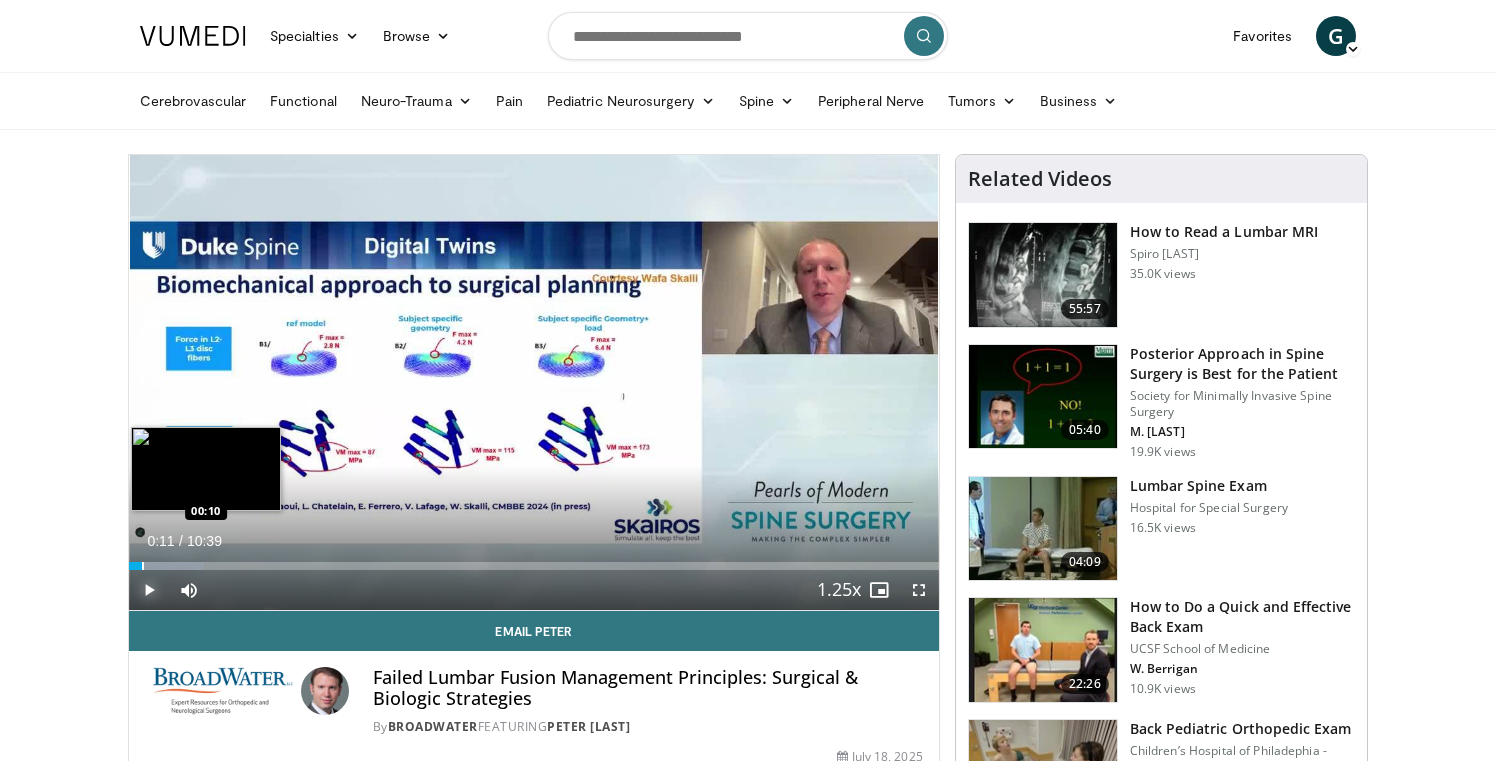 click at bounding box center [143, 566] 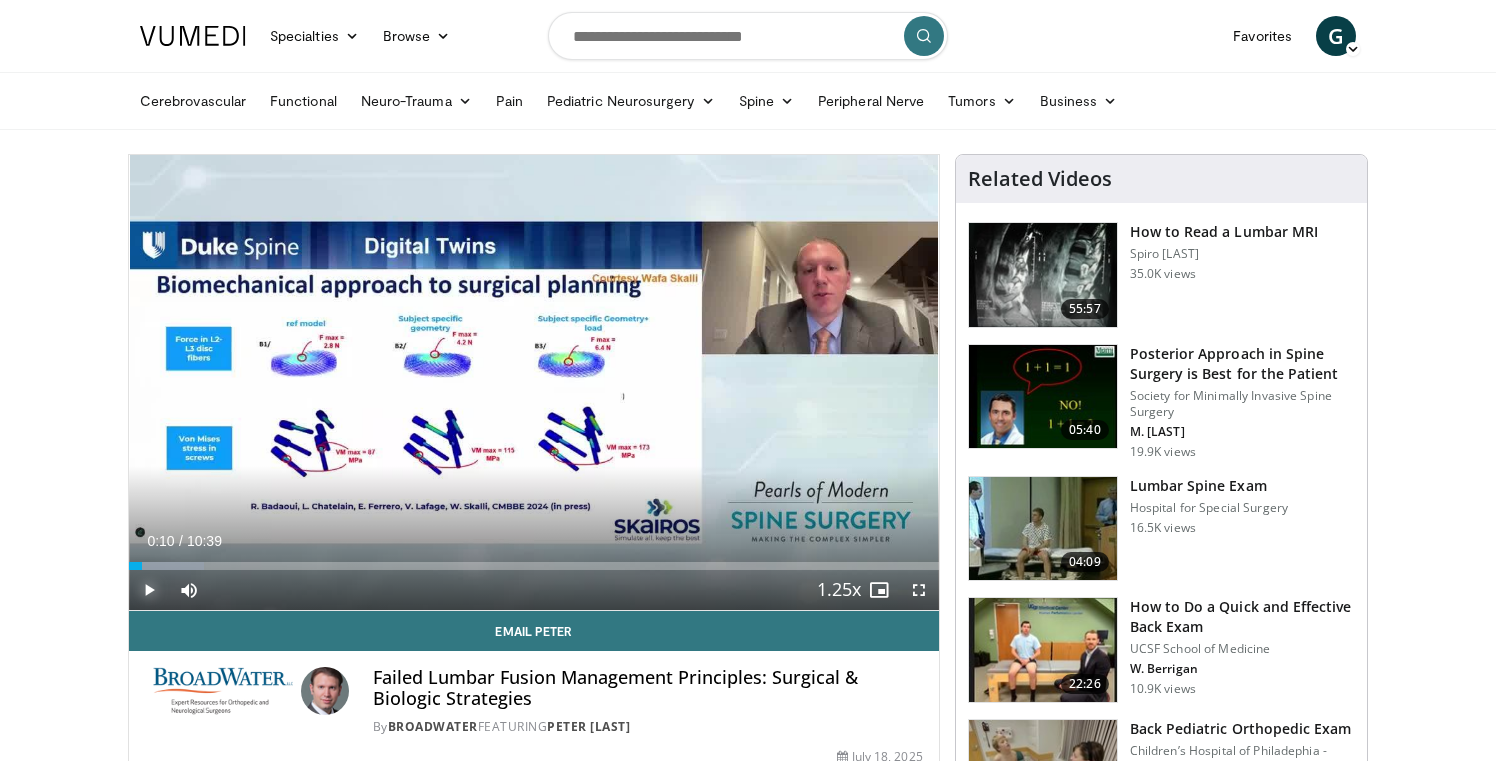 click at bounding box center (149, 590) 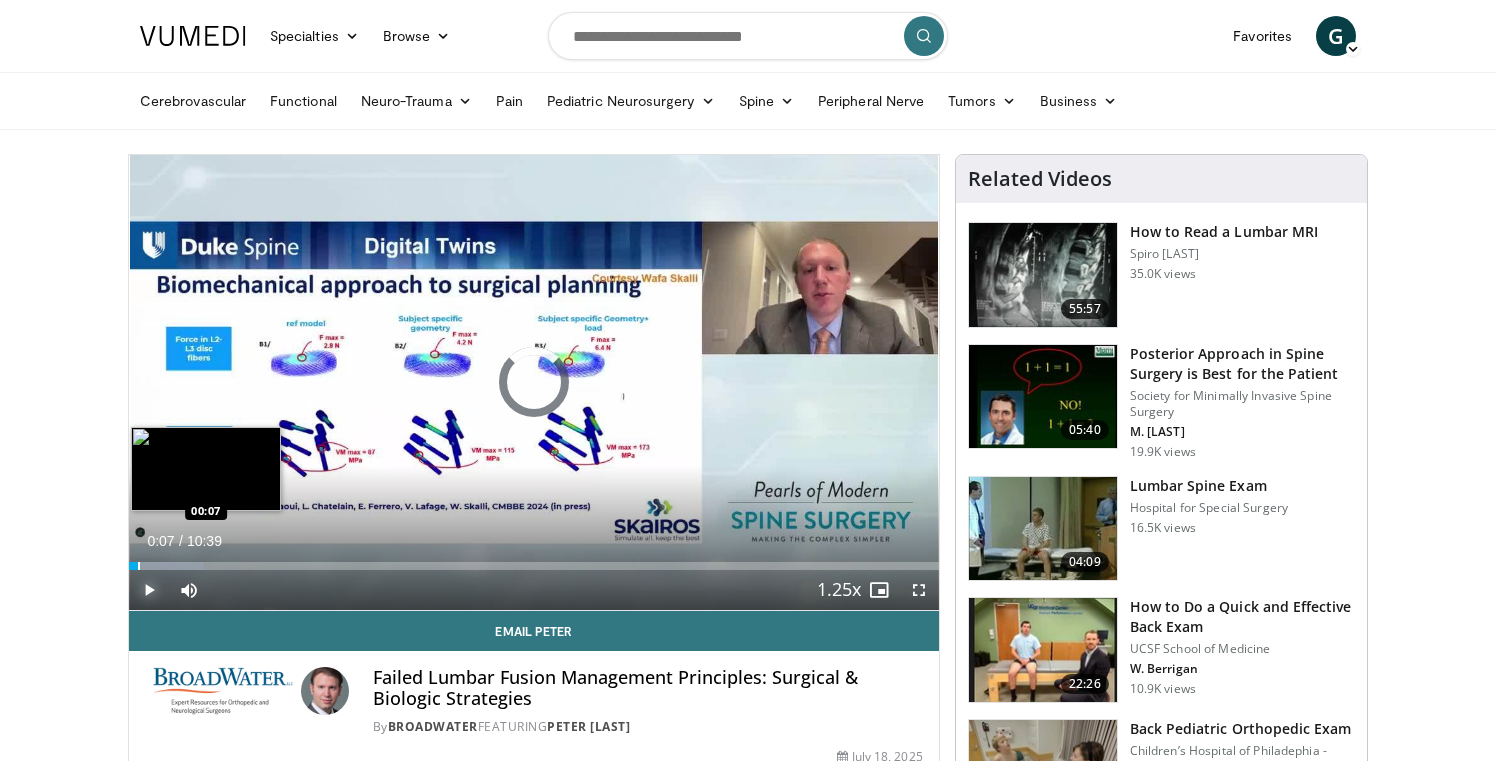 click on "Loaded :  9.30% 00:07 00:07" at bounding box center [534, 566] 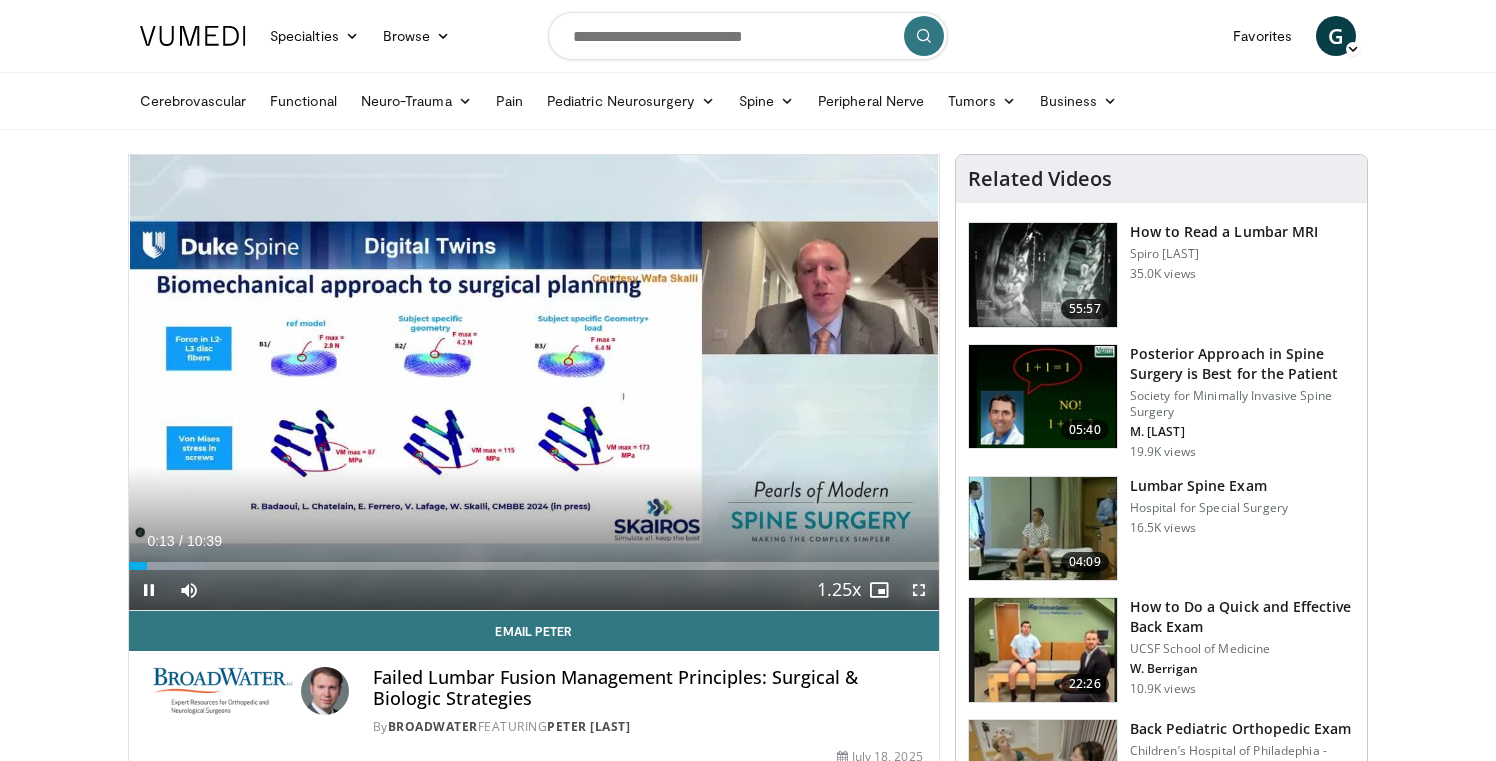 click at bounding box center (919, 590) 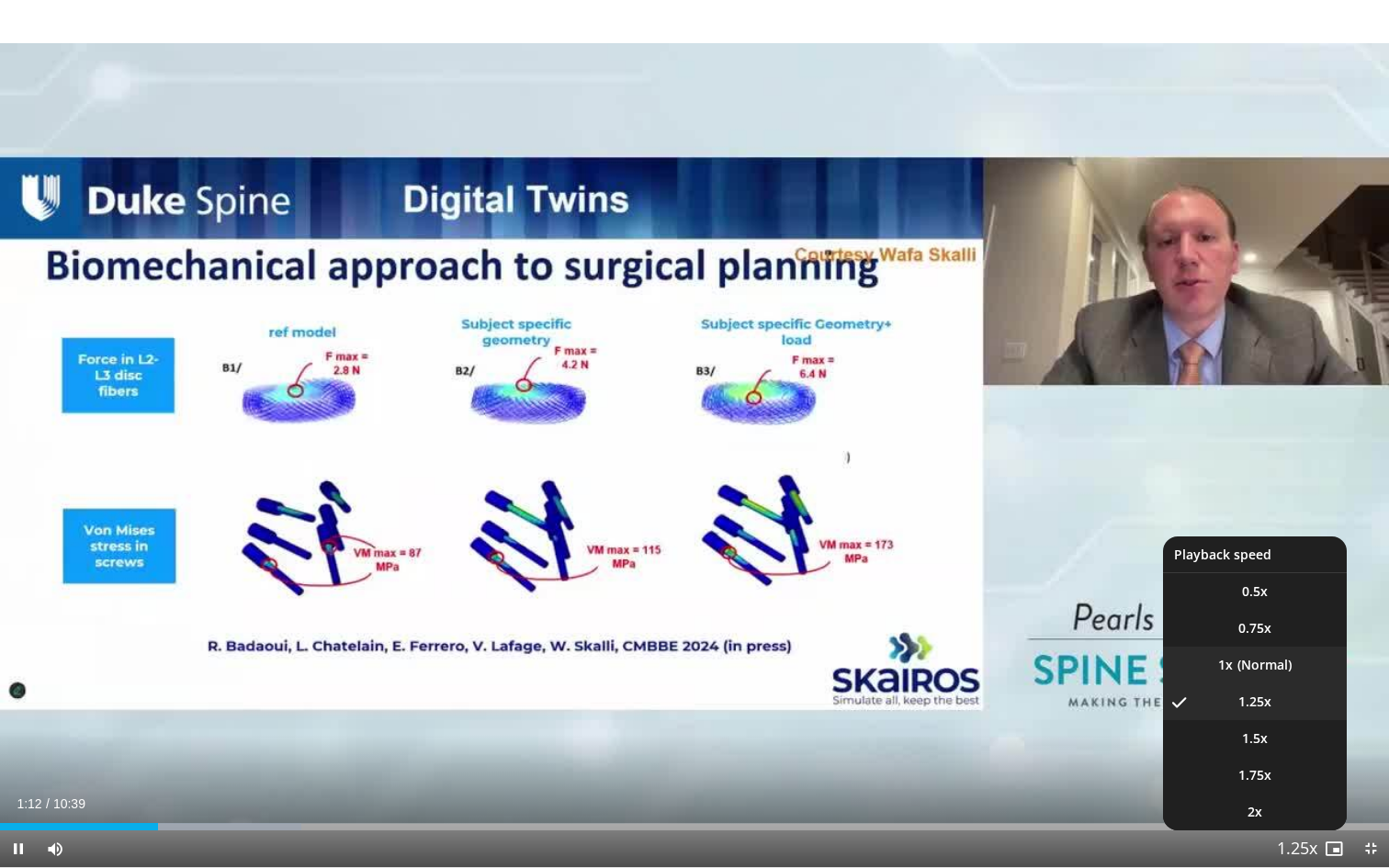 click on "1x" at bounding box center [1255, 665] 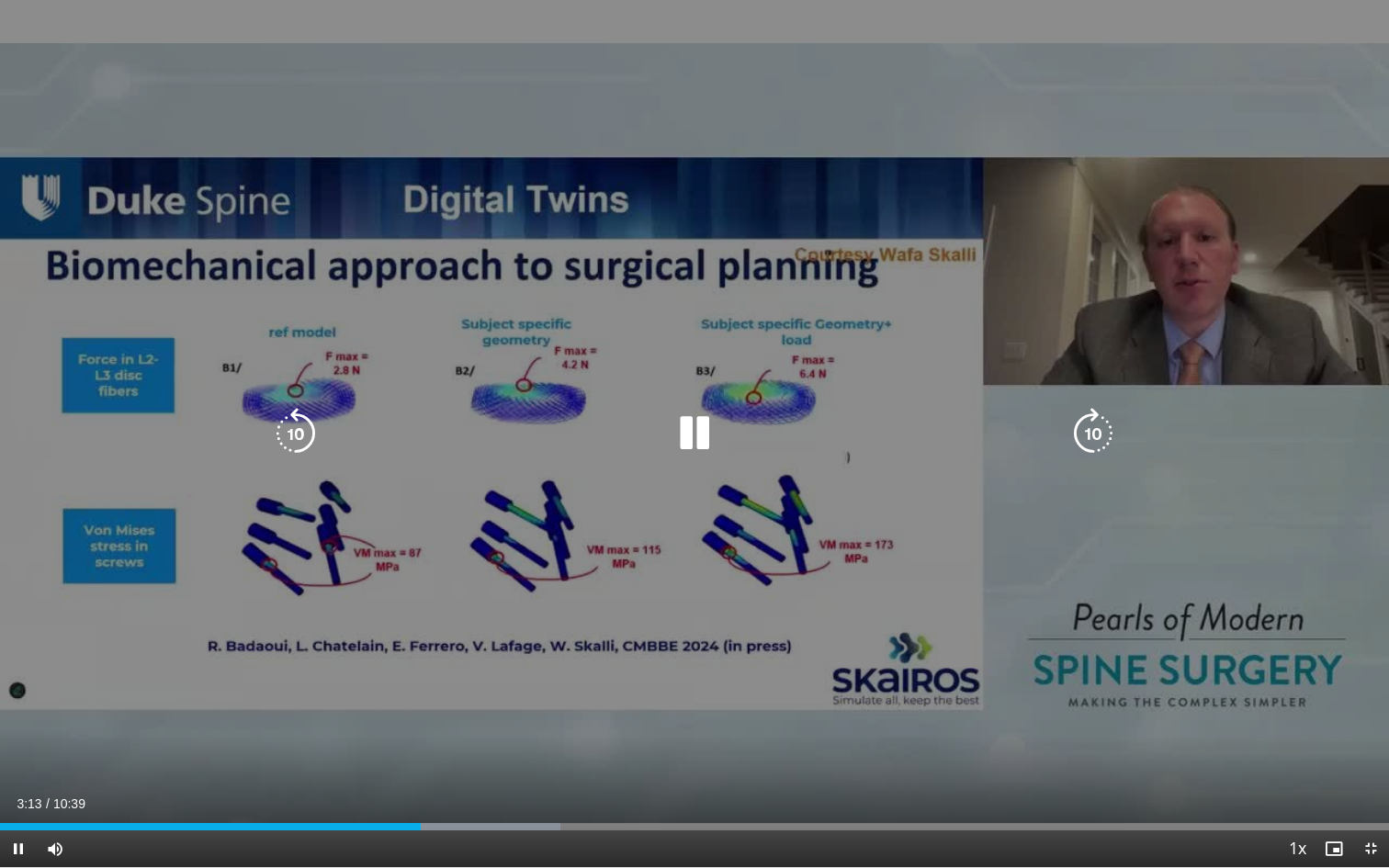 click at bounding box center [694, 434] 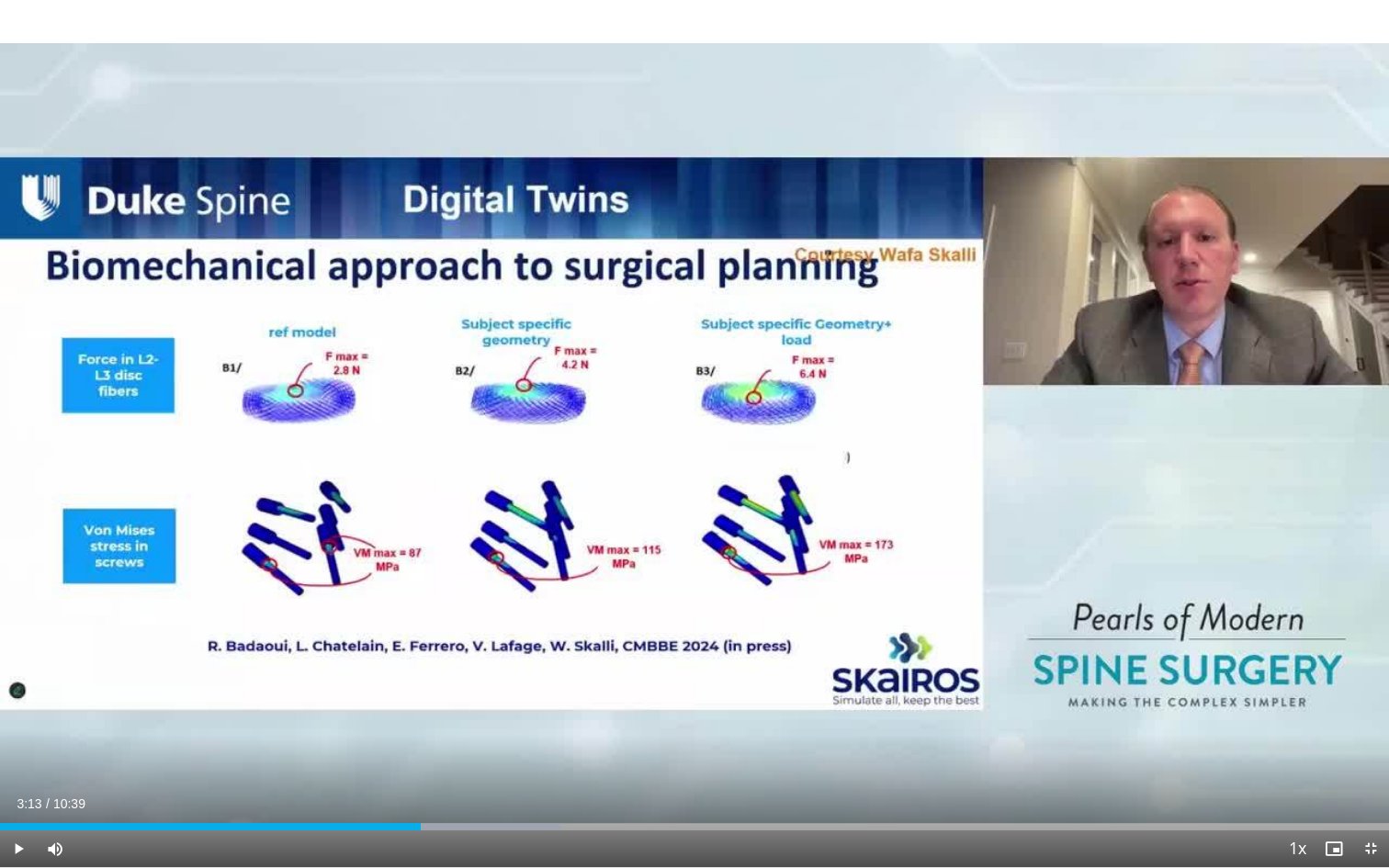 click on "10 seconds
Tap to unmute" at bounding box center [694, 434] 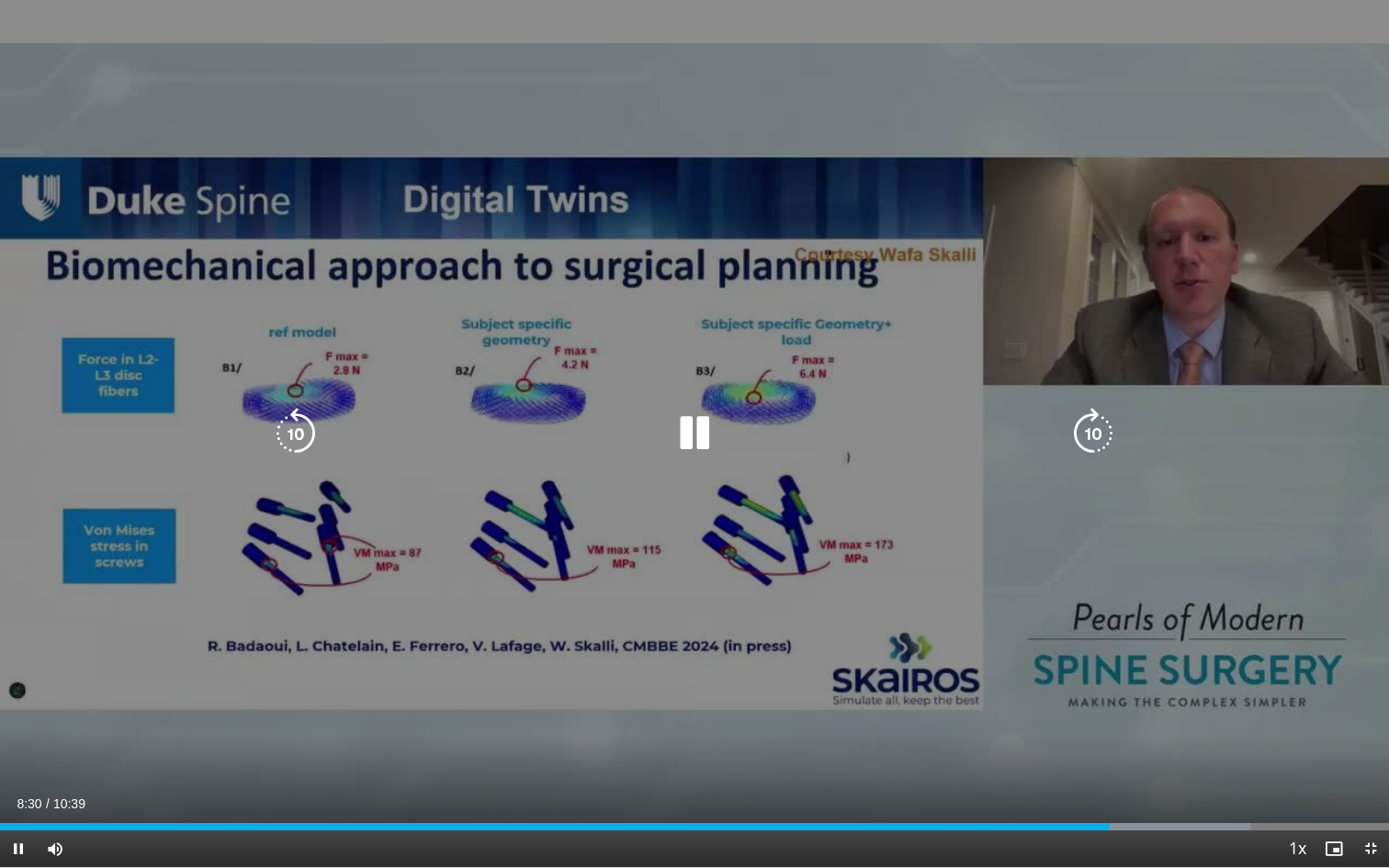 click at bounding box center [694, 434] 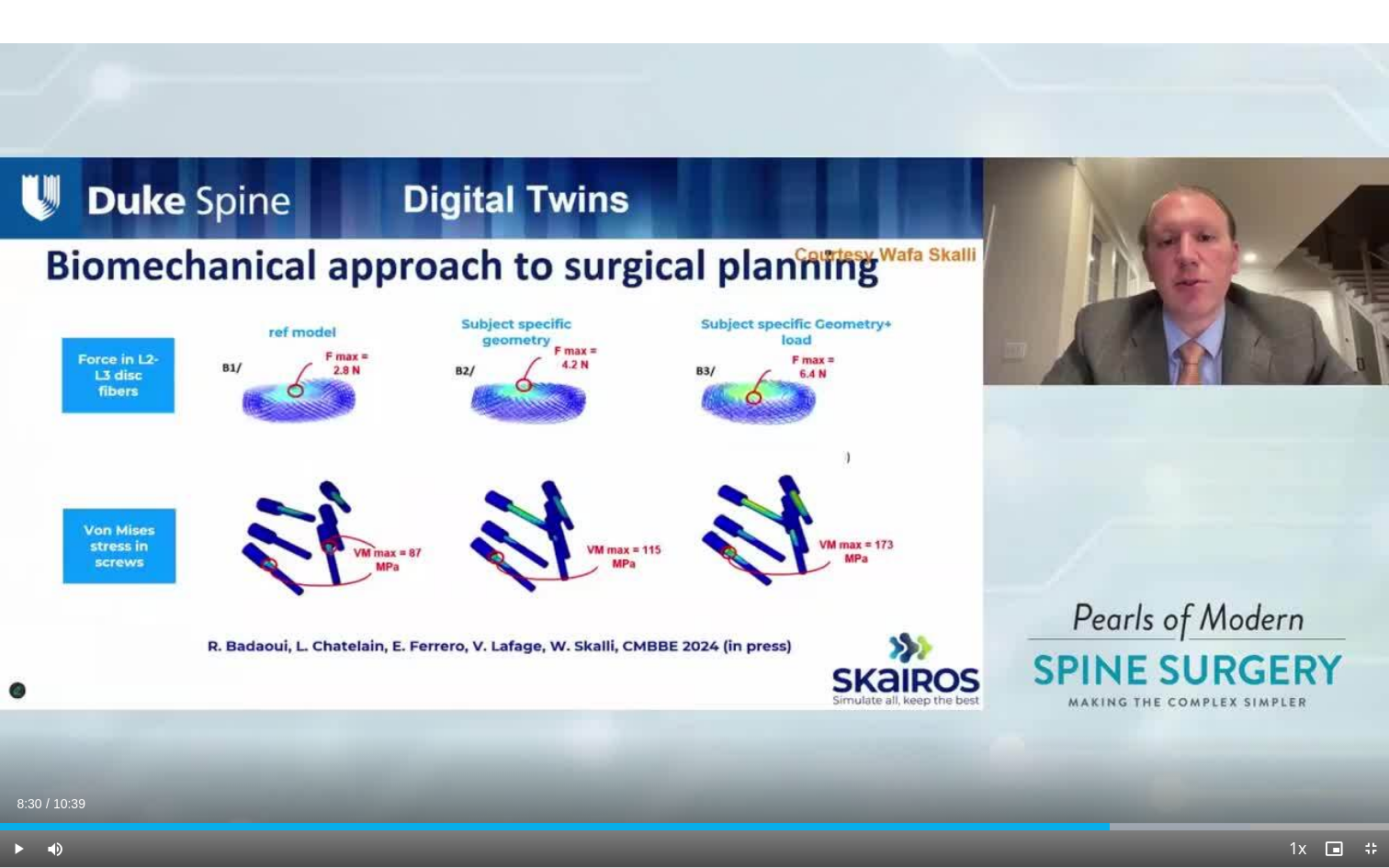 click on "10 seconds
Tap to unmute" at bounding box center (694, 434) 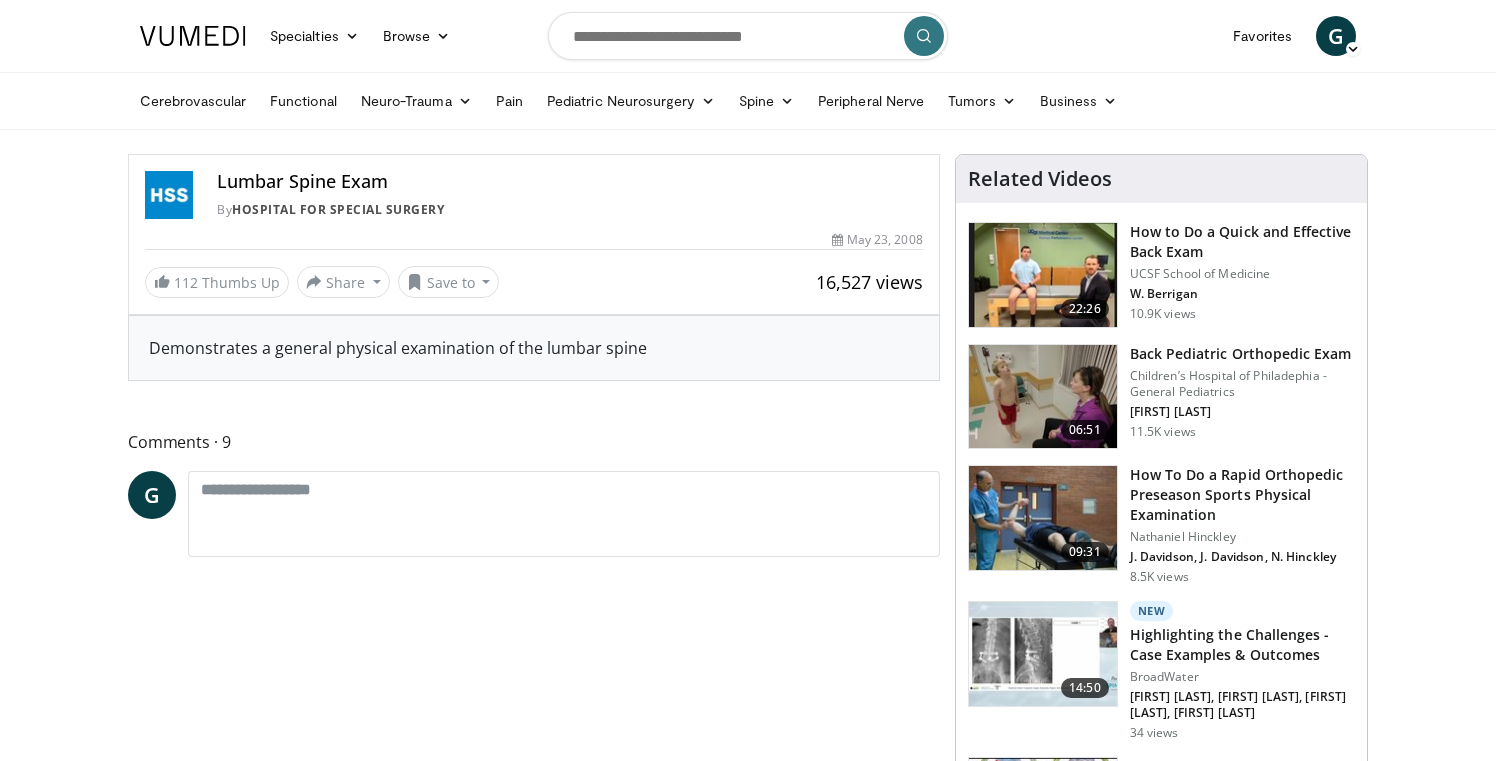 scroll, scrollTop: 0, scrollLeft: 0, axis: both 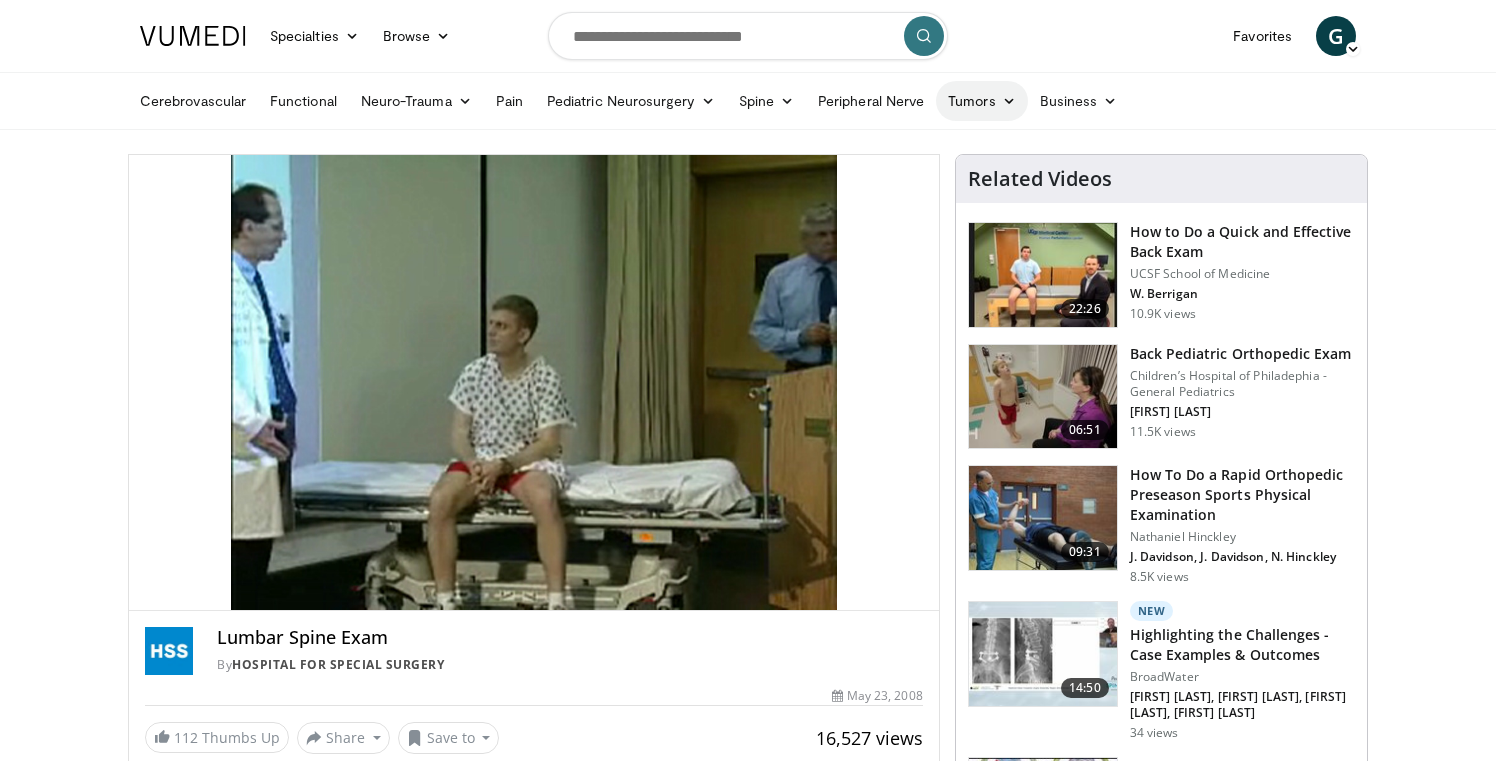 click on "Tumors" at bounding box center (982, 101) 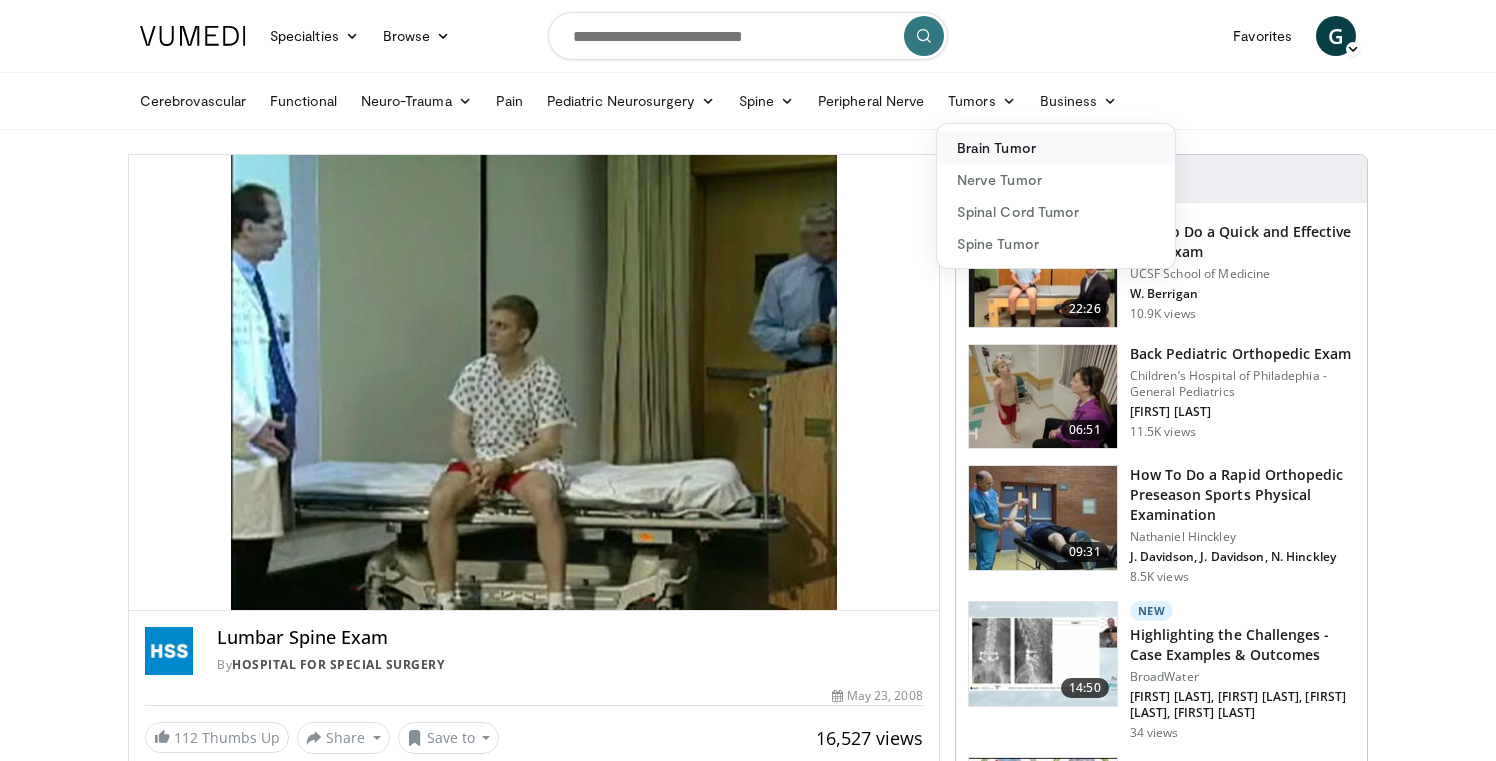 click on "Brain Tumor" at bounding box center (1056, 148) 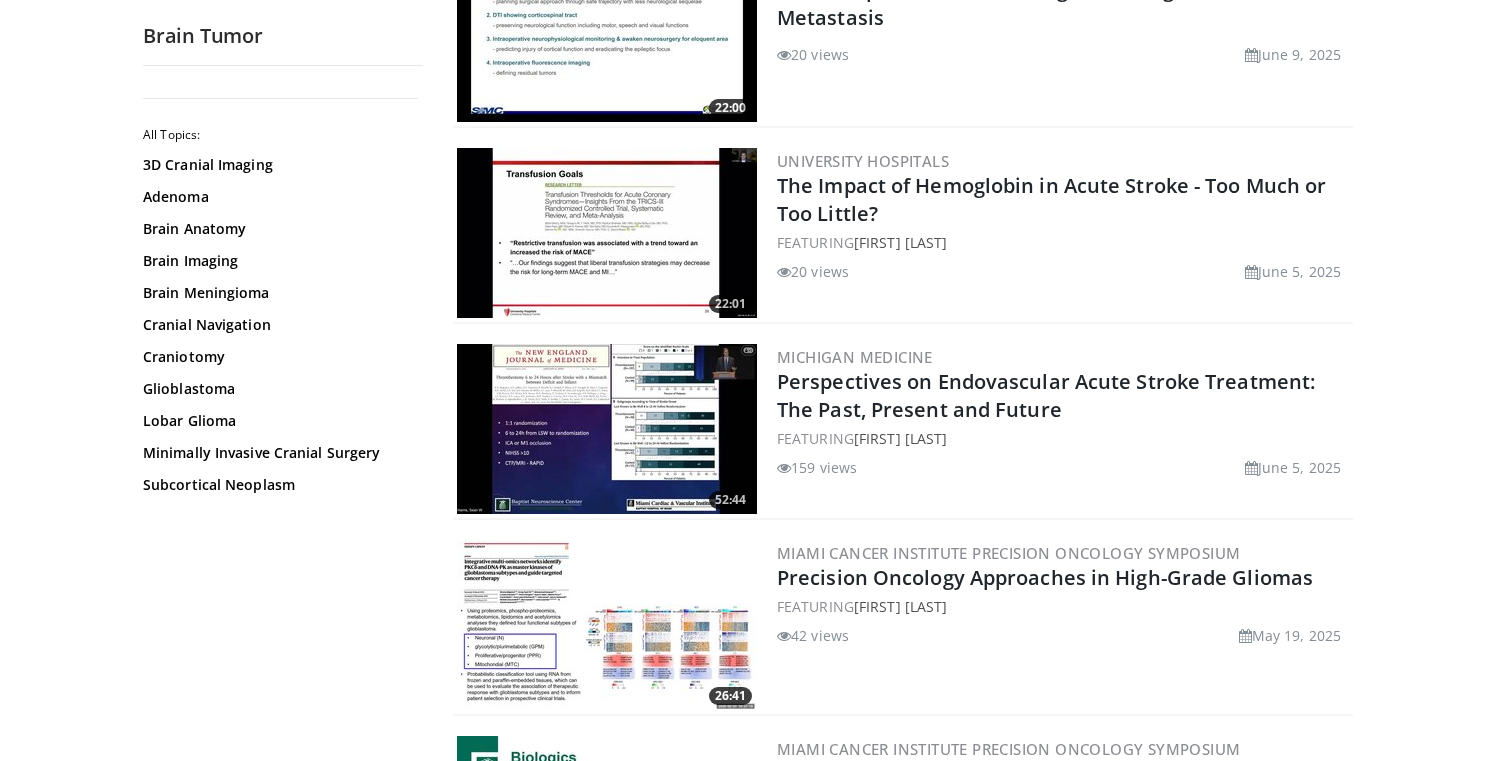 scroll, scrollTop: 1660, scrollLeft: 0, axis: vertical 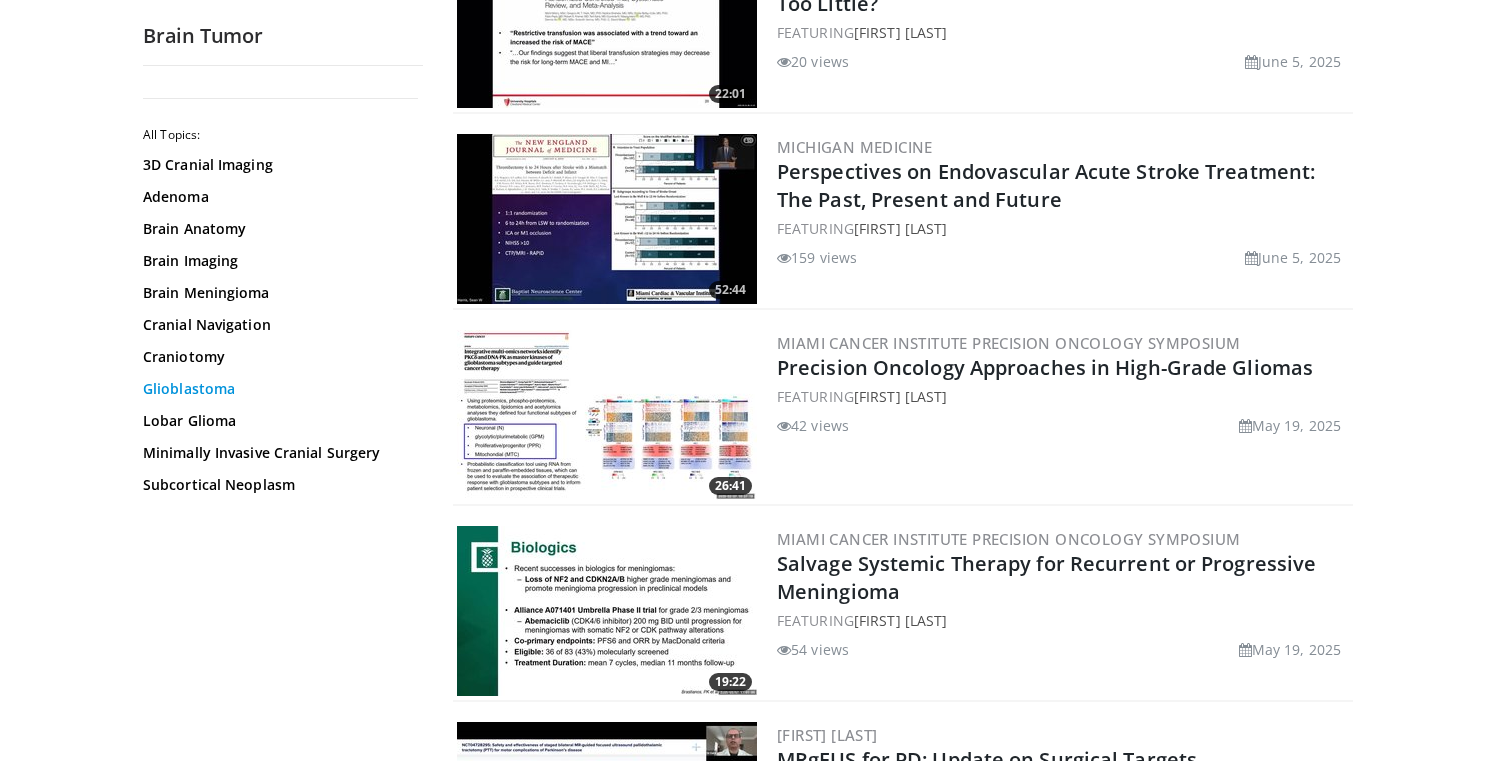 click on "Glioblastoma" at bounding box center [278, 389] 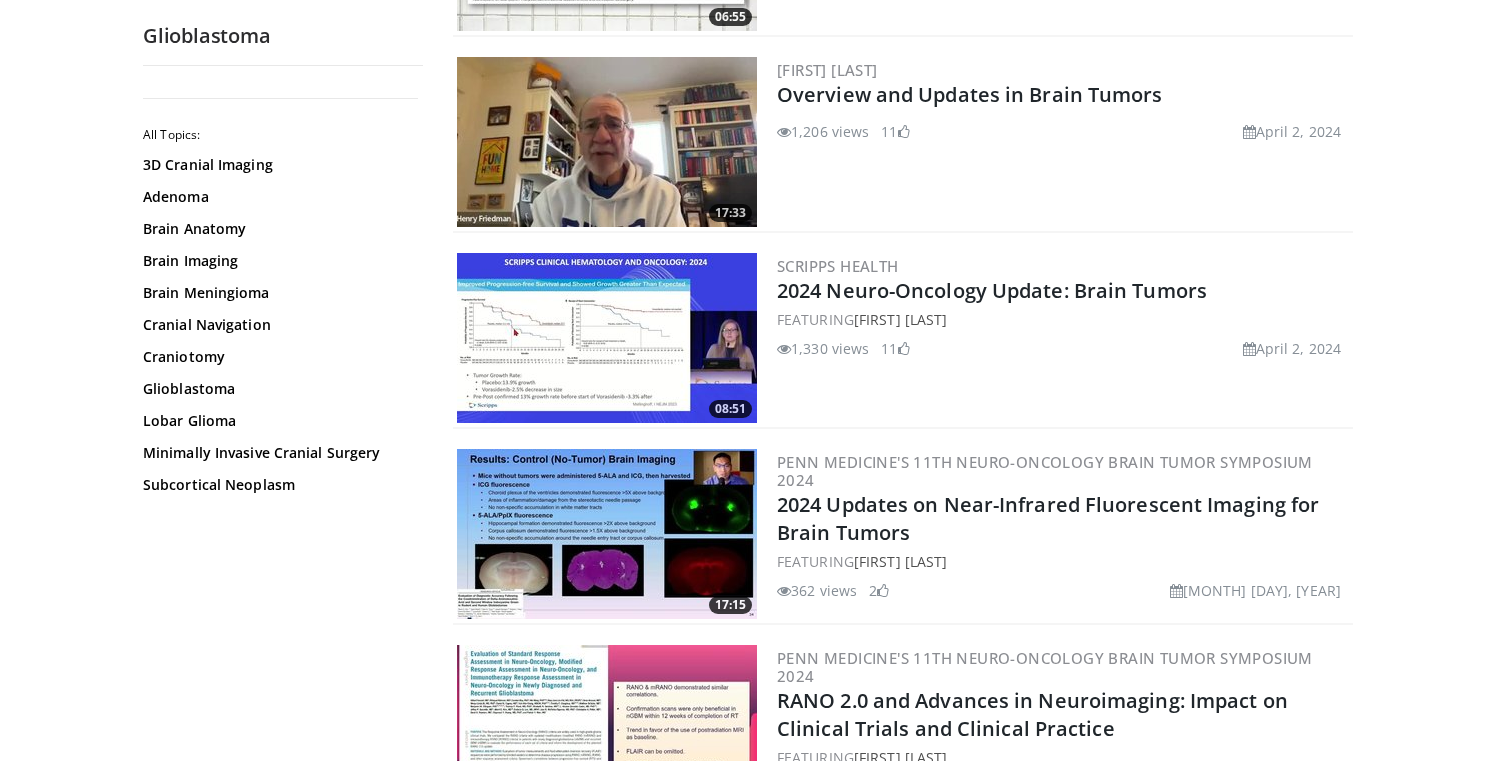 scroll, scrollTop: 2635, scrollLeft: 0, axis: vertical 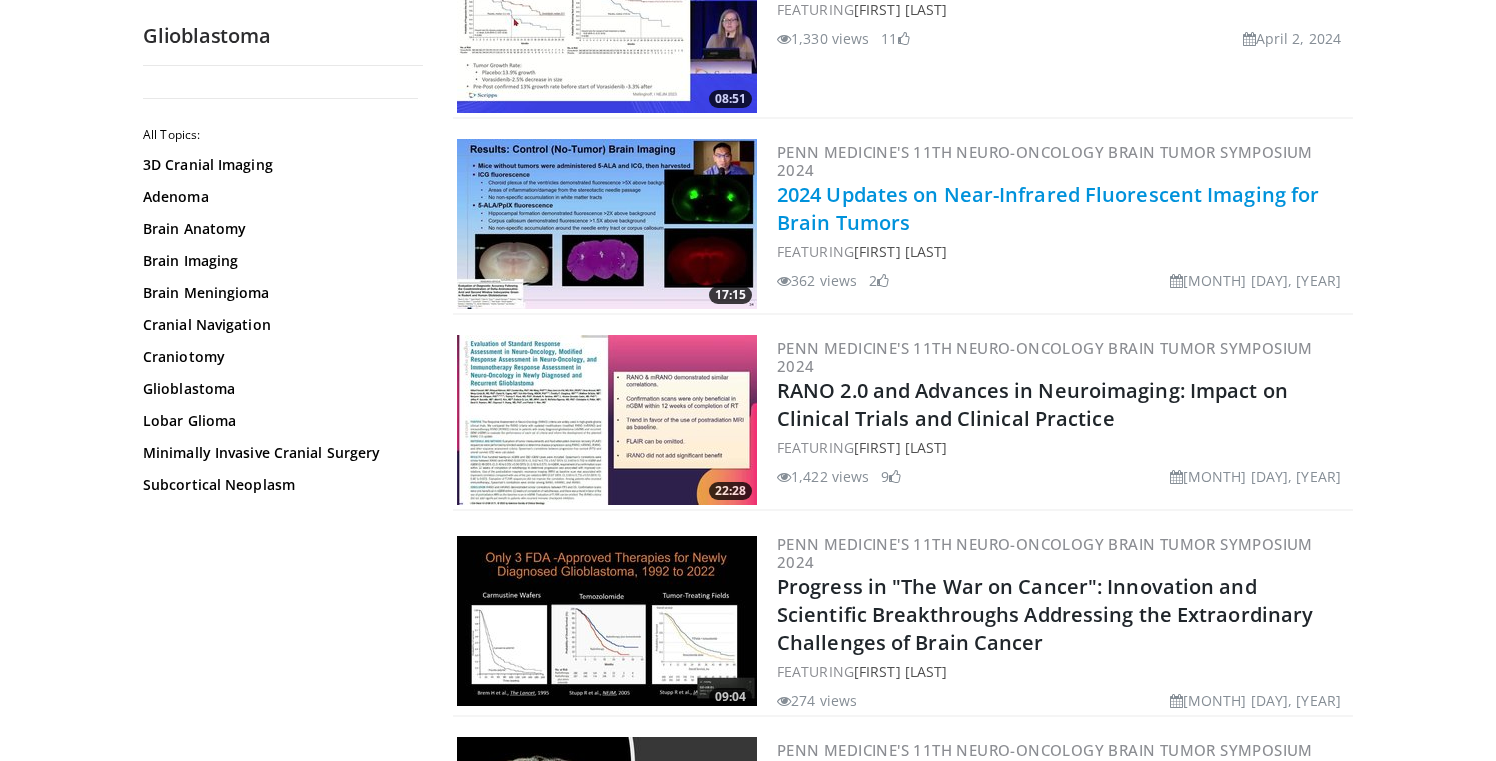 click on "2024 Updates on Near-Infrared Fluorescent Imaging for Brain Tumors" at bounding box center [1048, 208] 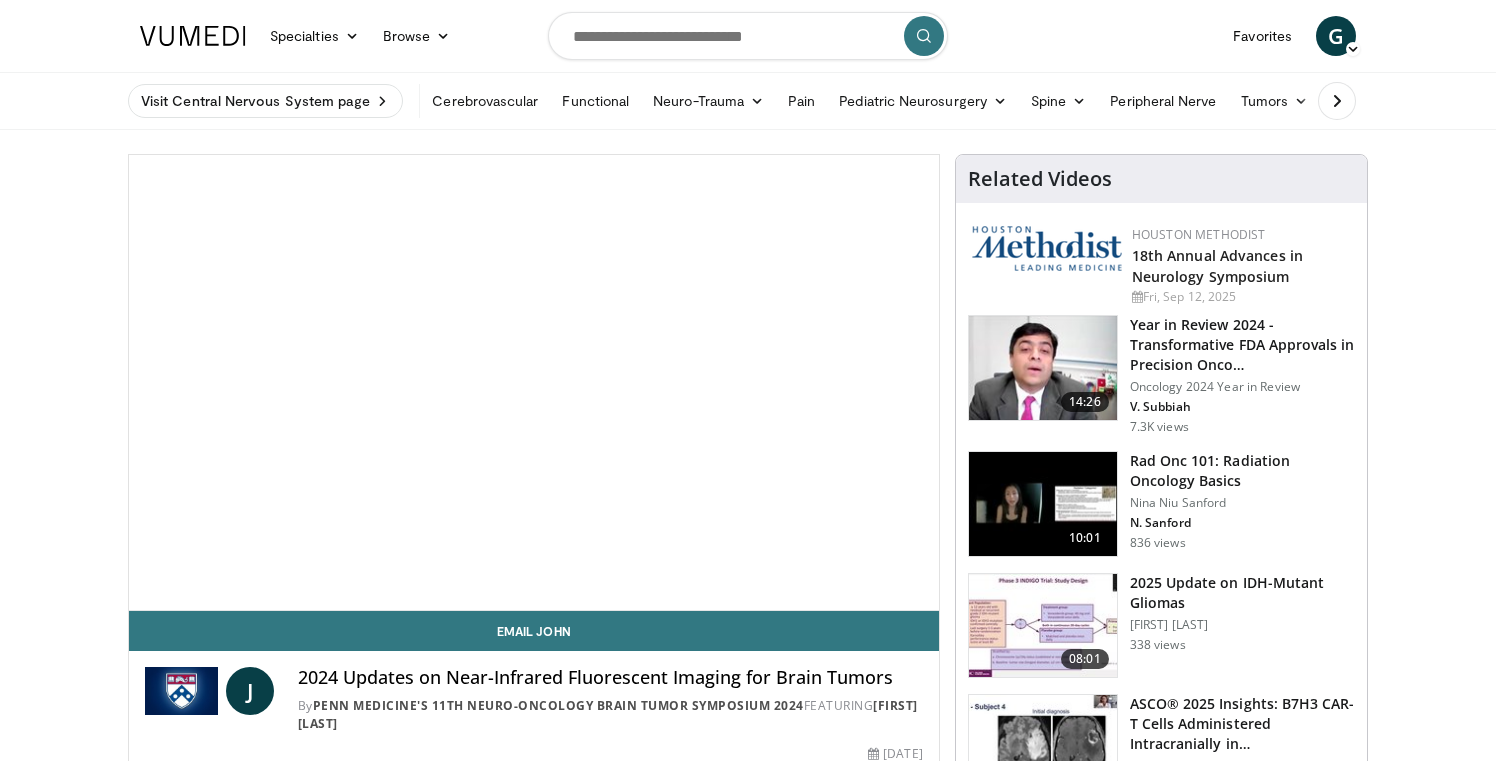 scroll, scrollTop: 0, scrollLeft: 0, axis: both 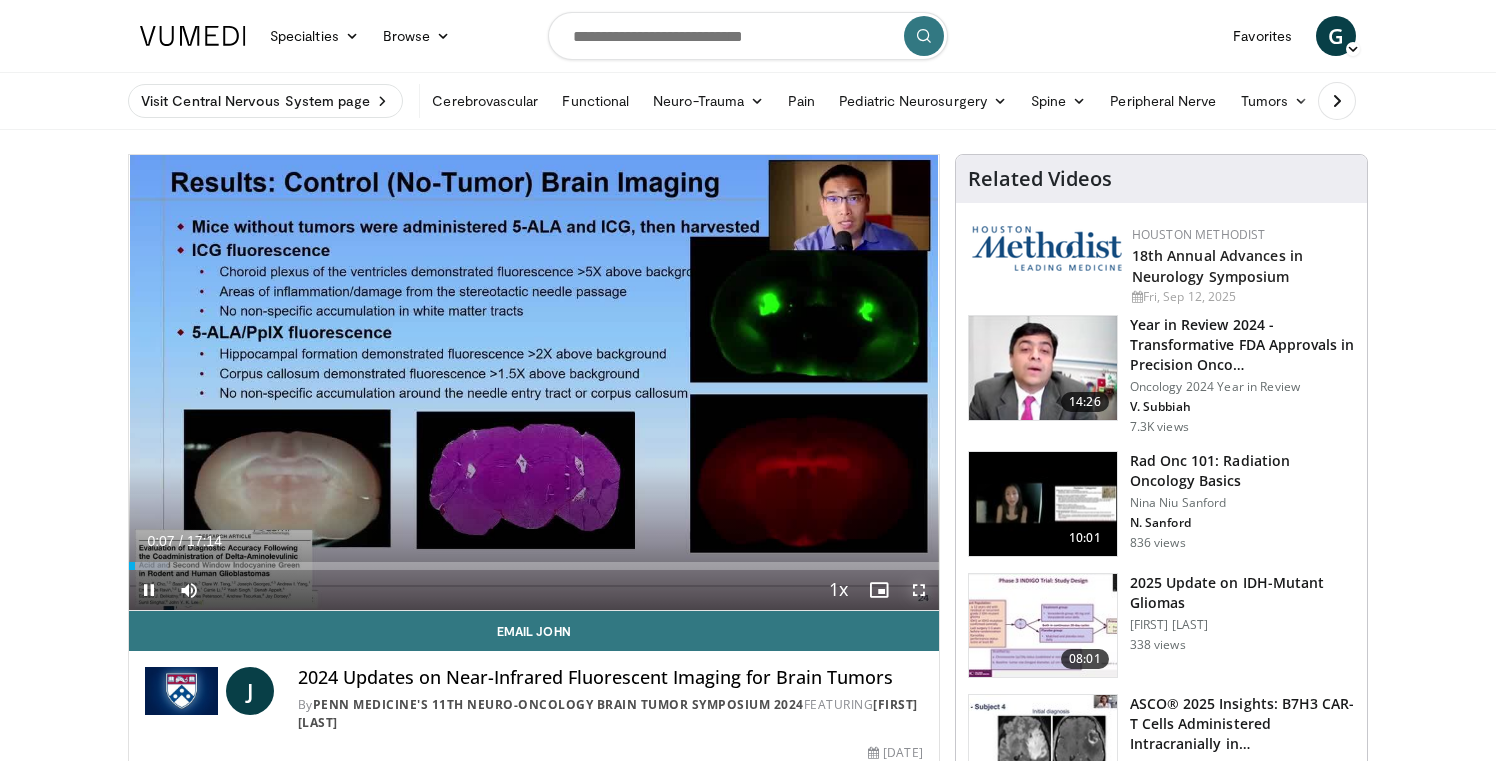 click at bounding box center (919, 590) 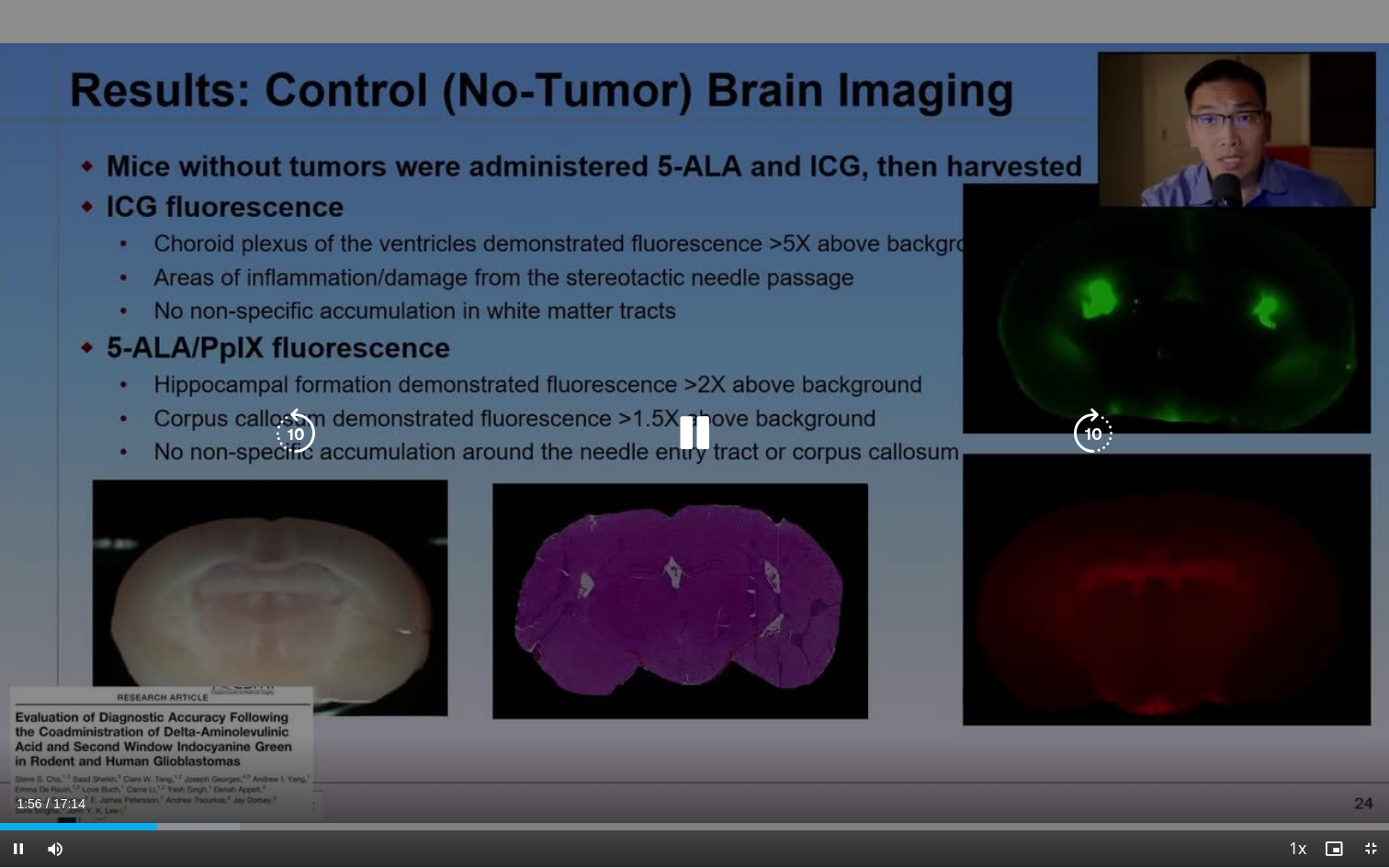 click at bounding box center [694, 434] 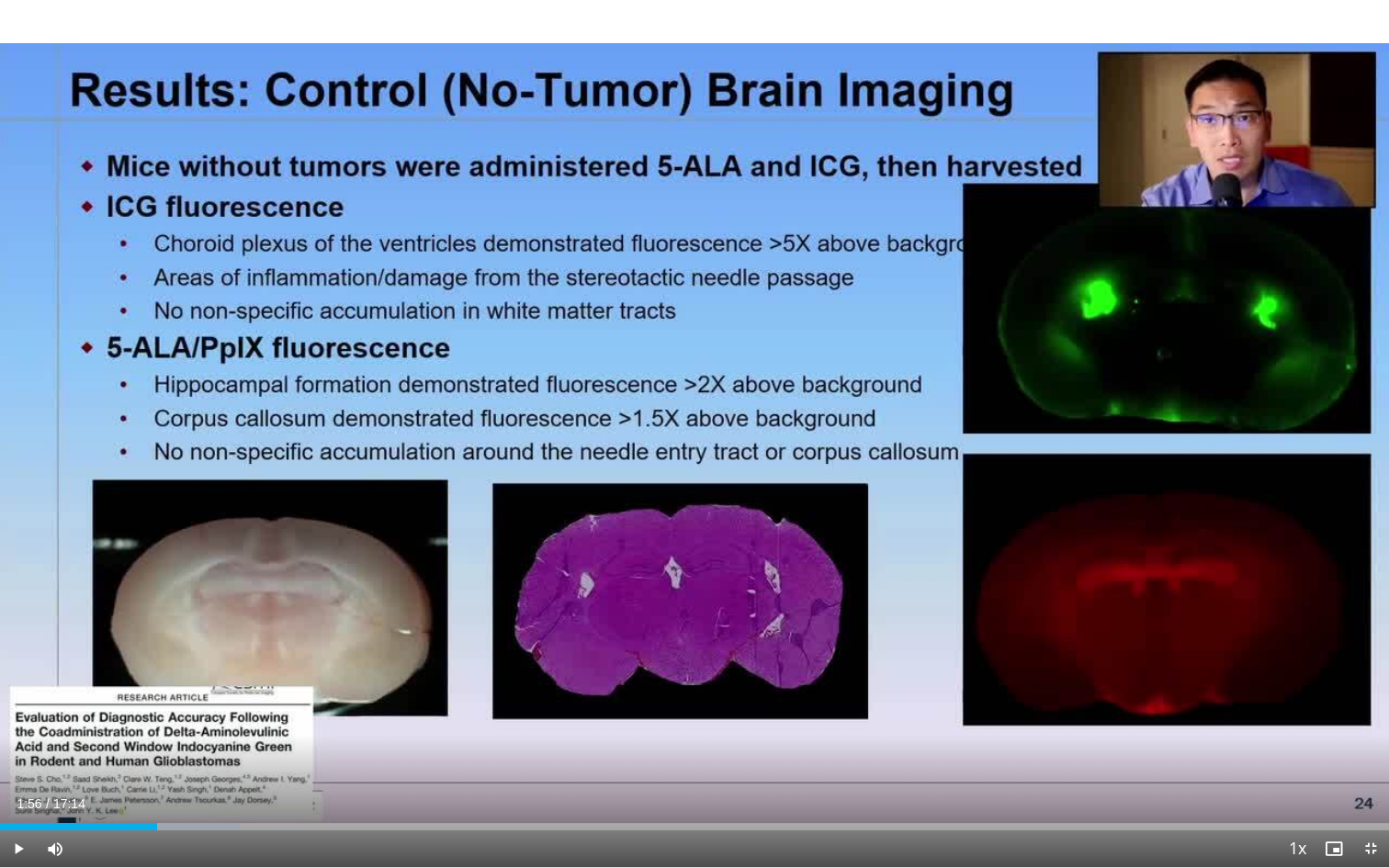 click on "10 seconds
Tap to unmute" at bounding box center [694, 434] 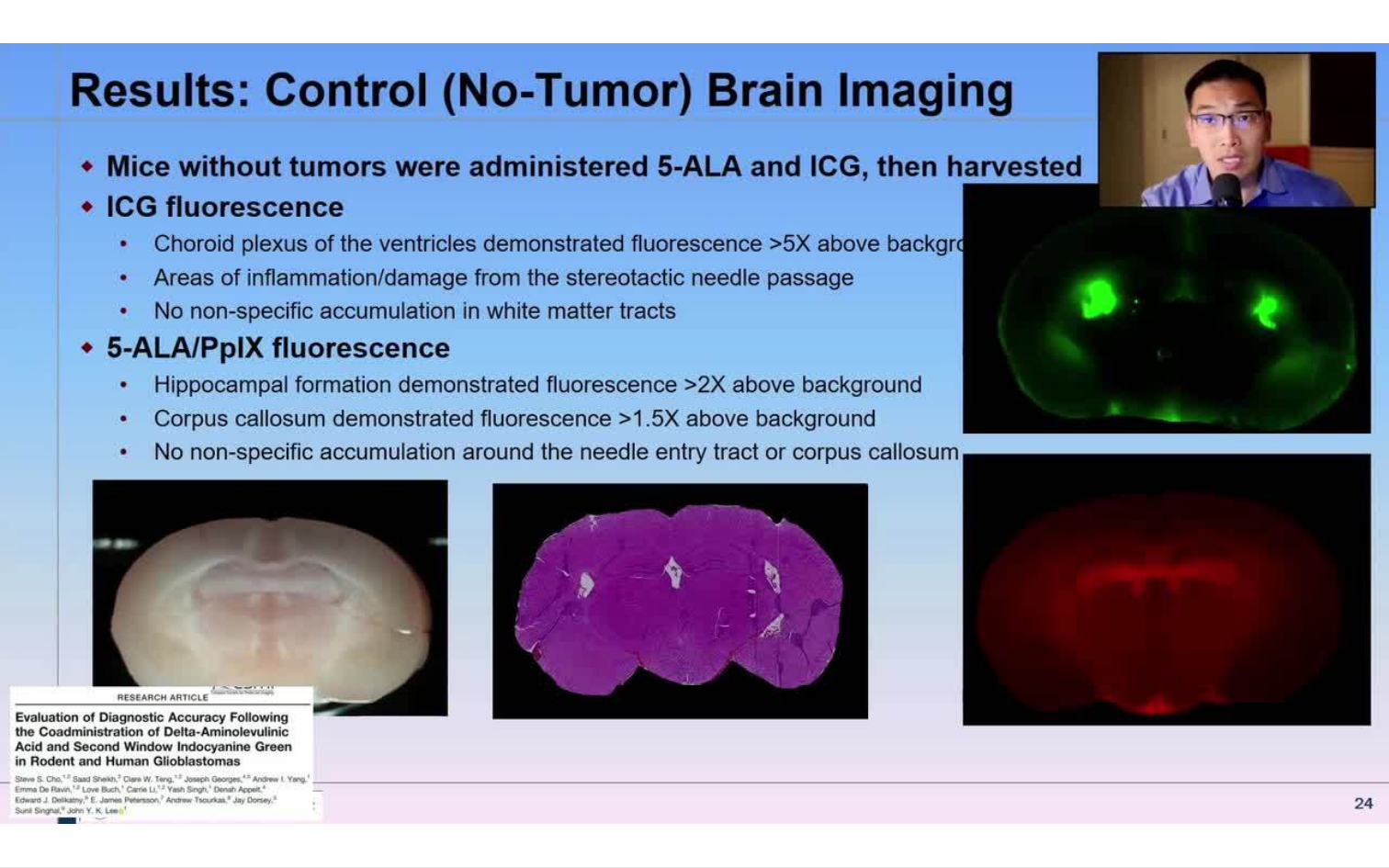 click on "10 seconds
Tap to unmute" at bounding box center (694, 434) 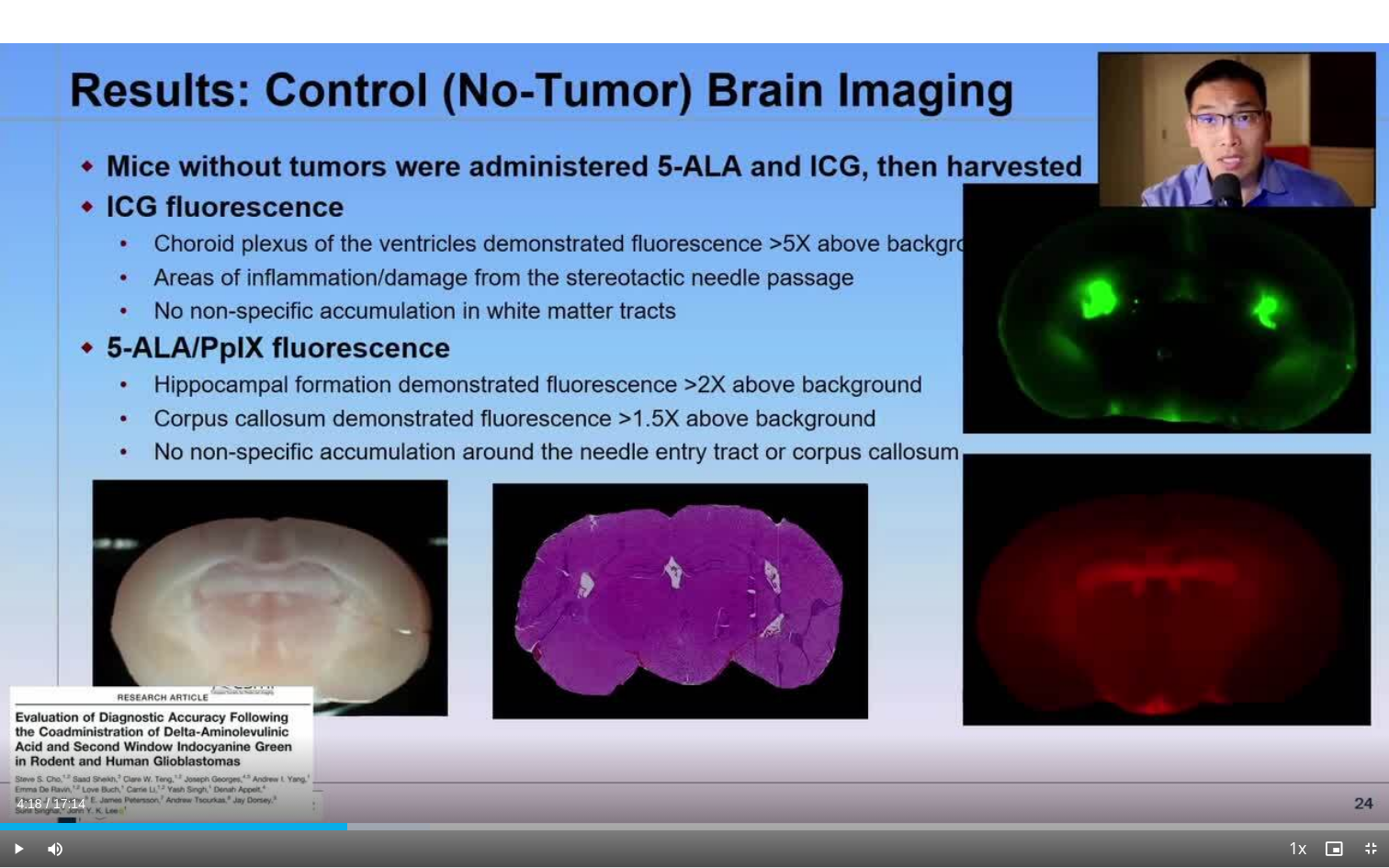 click on "10 seconds
Tap to unmute" at bounding box center (694, 434) 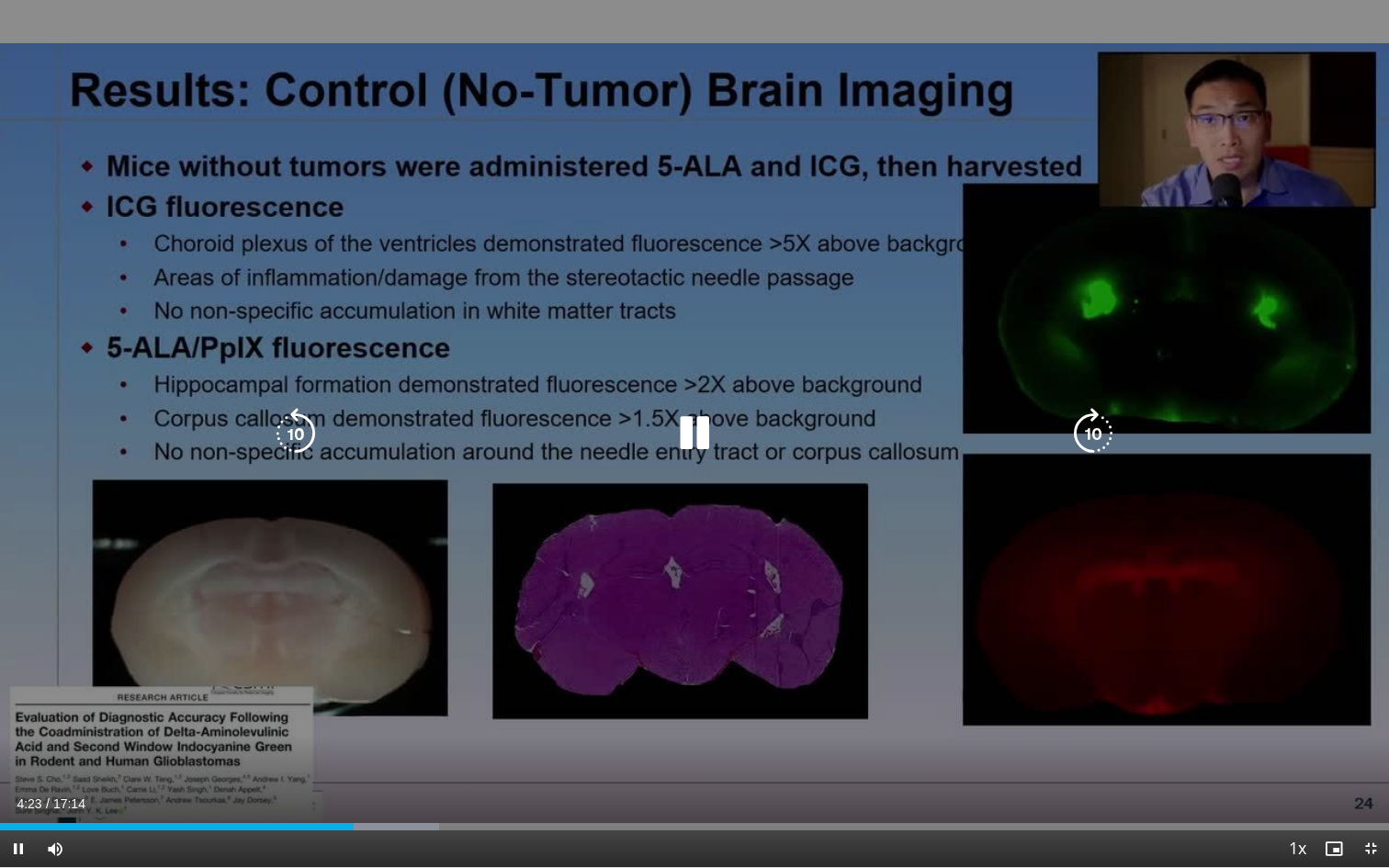 click at bounding box center (694, 434) 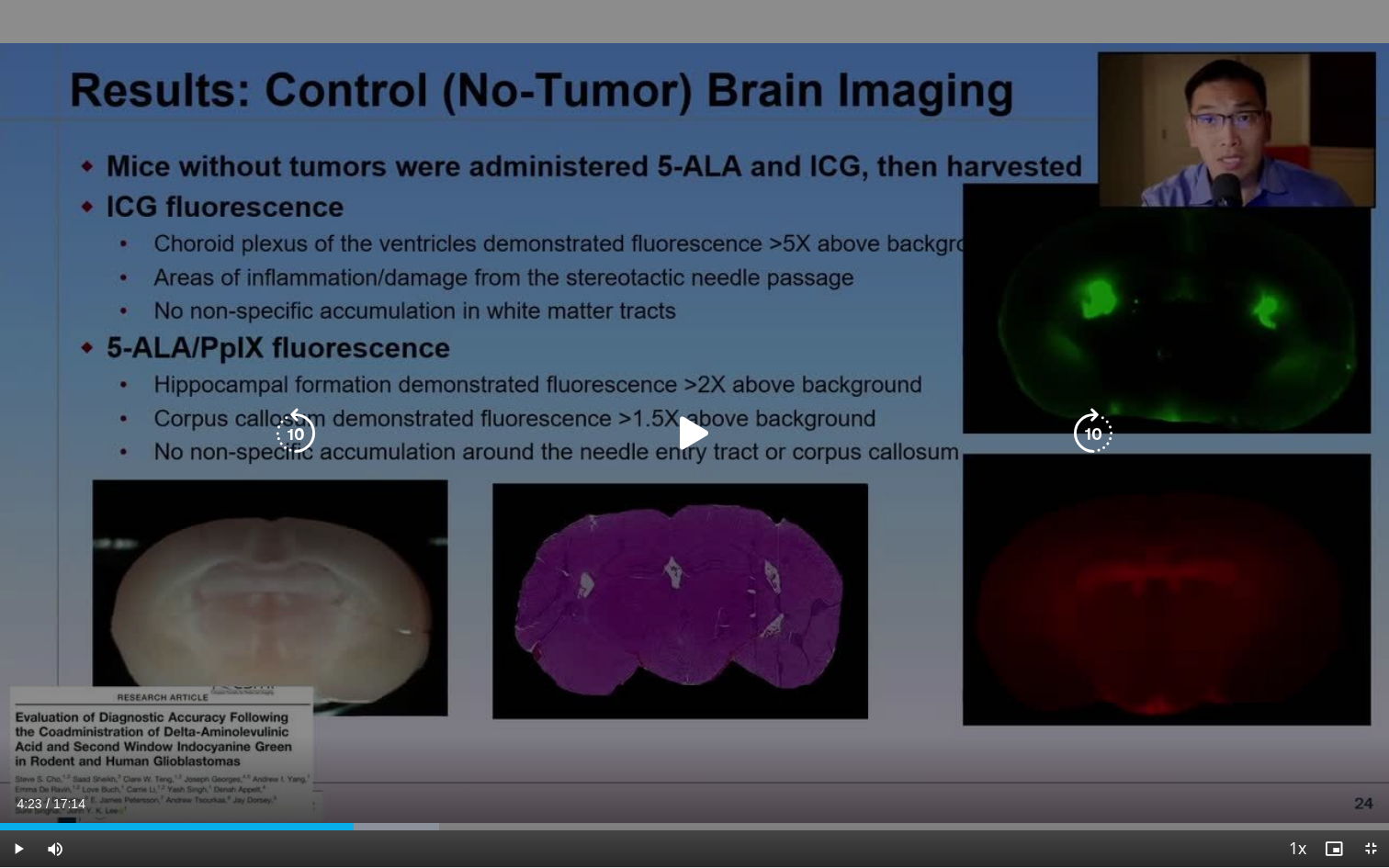 drag, startPoint x: 701, startPoint y: 432, endPoint x: 813, endPoint y: 449, distance: 113.28283 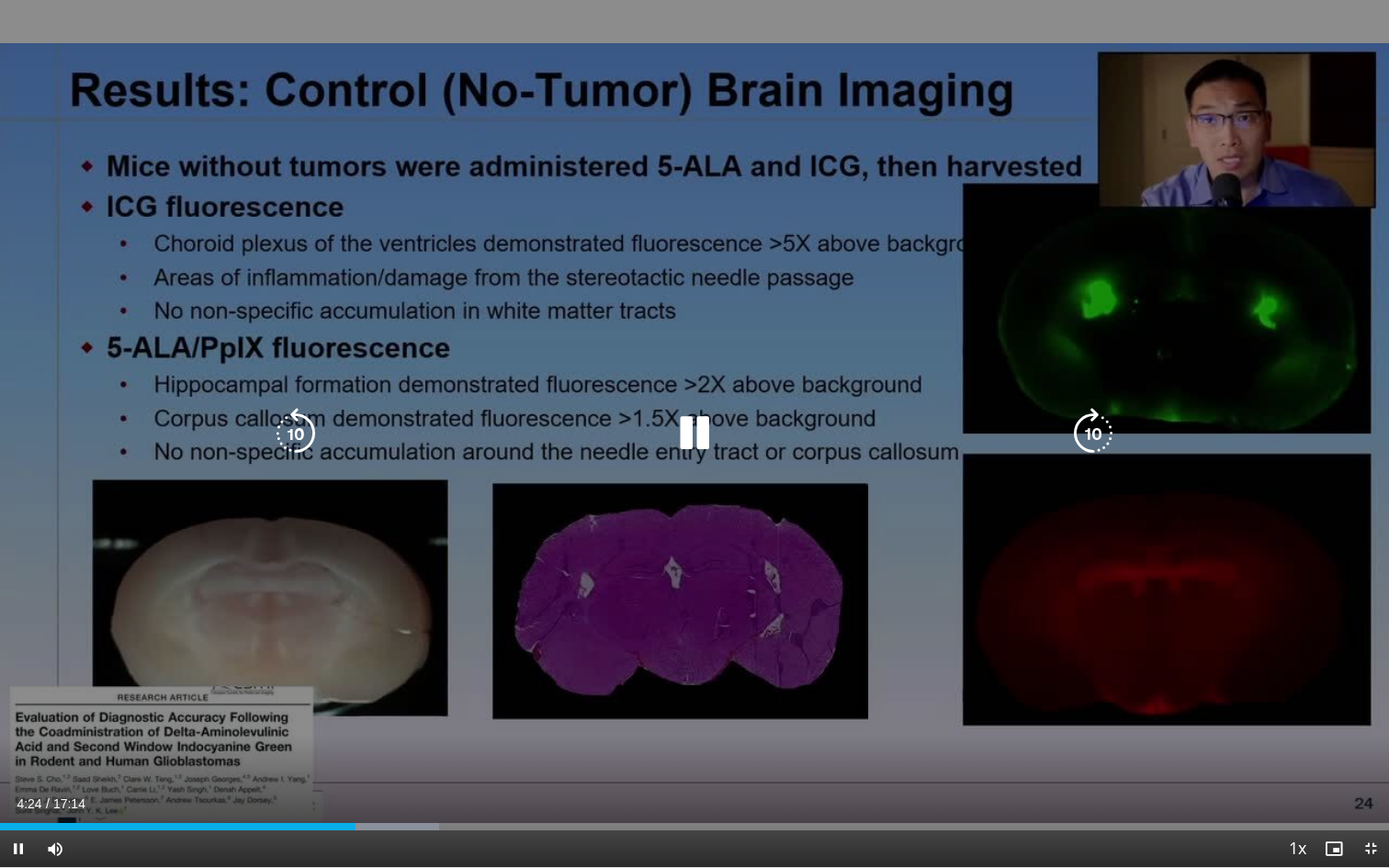 click at bounding box center (694, 434) 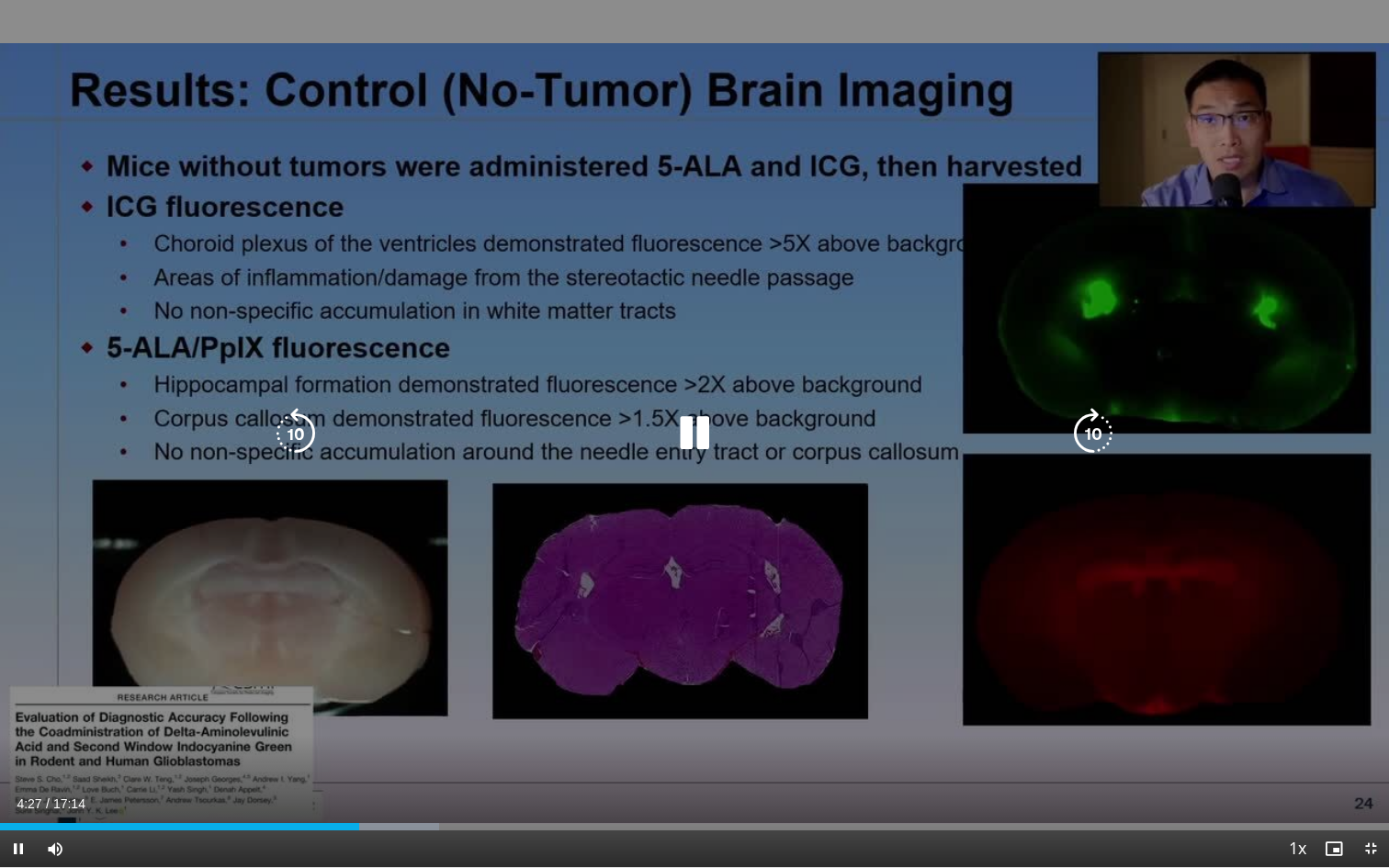 click at bounding box center [694, 434] 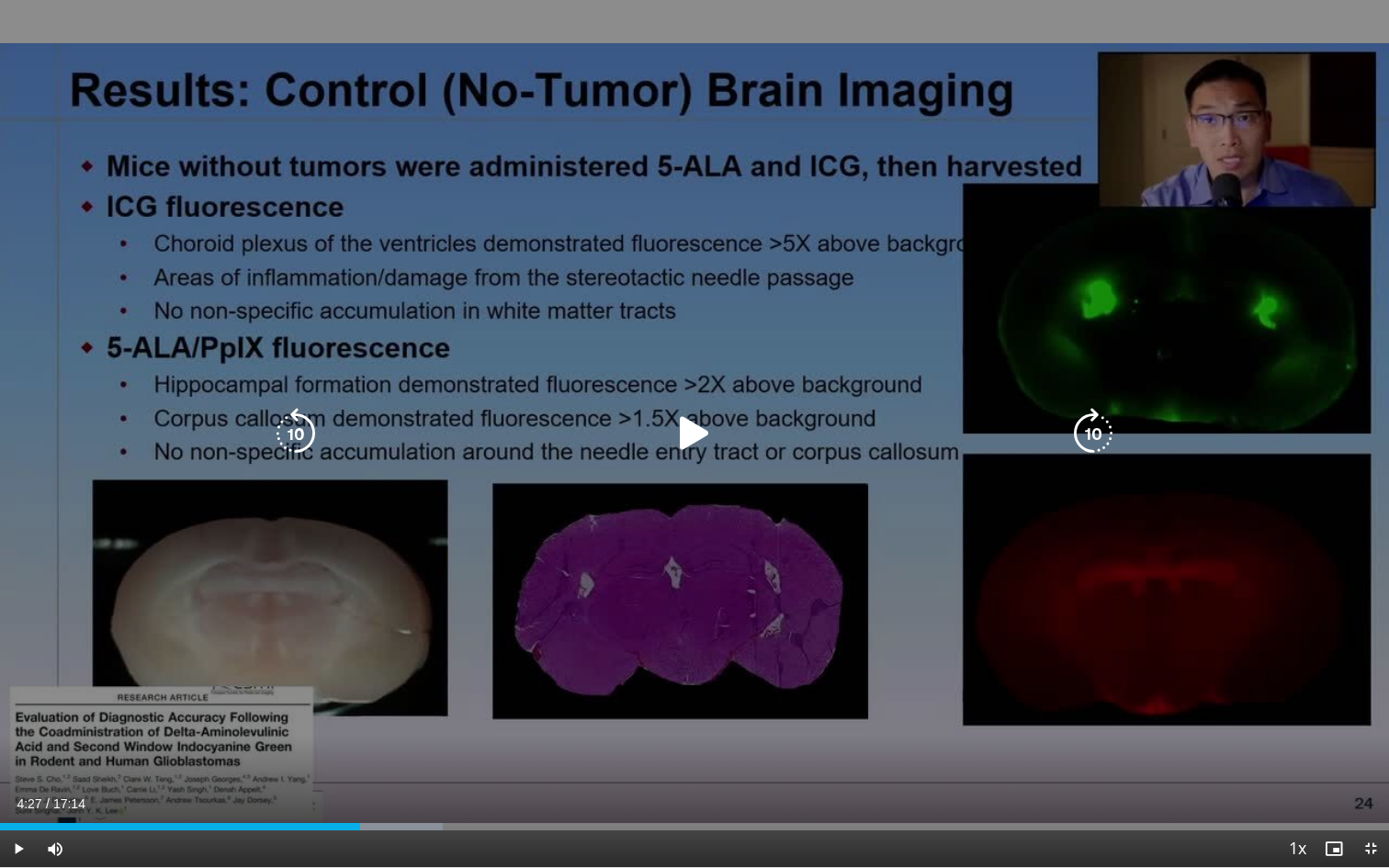 click on "10 seconds
Tap to unmute" at bounding box center [694, 434] 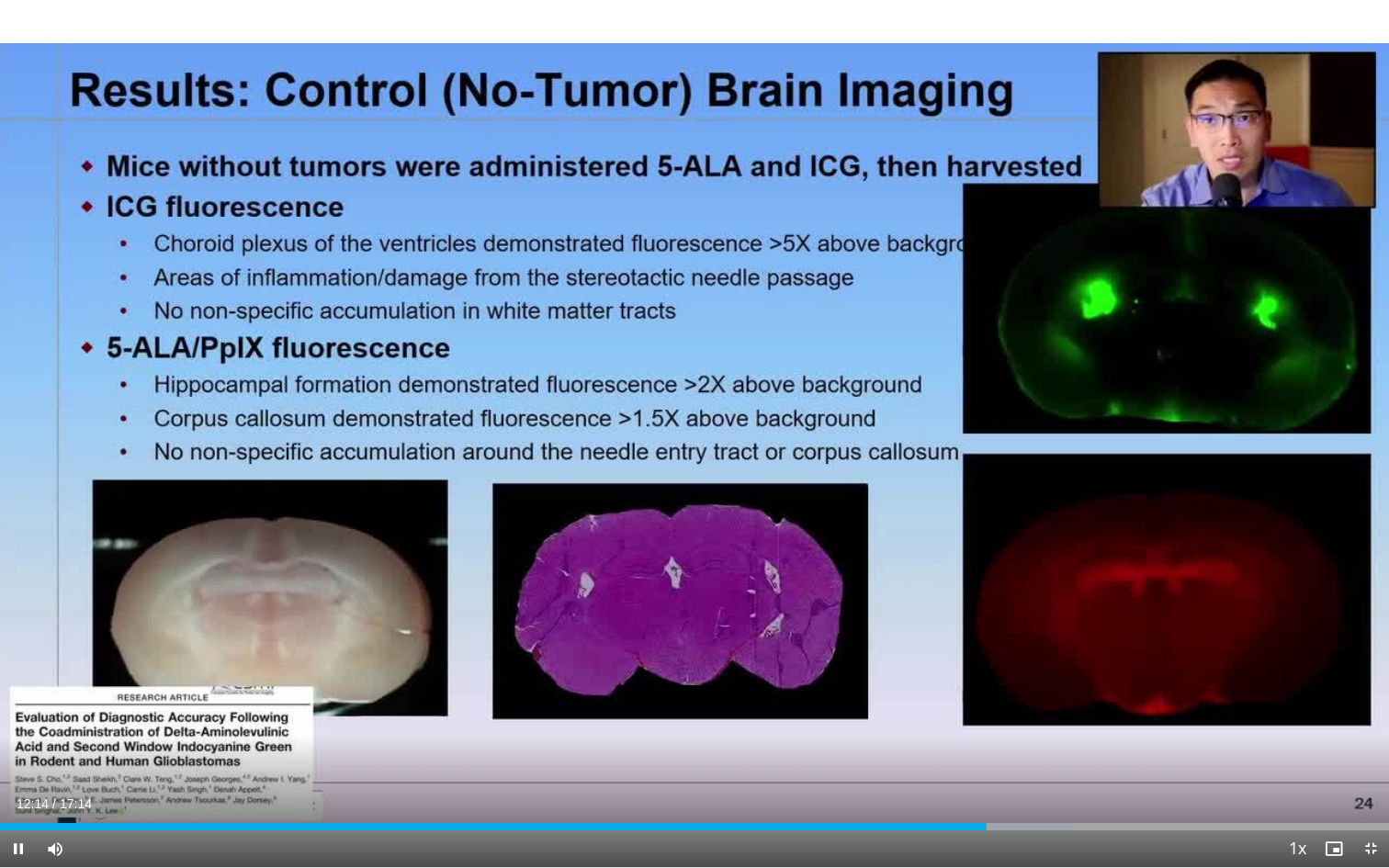 click on "Current Time  12:14 / Duration  17:14 Pause Skip Backward Skip Forward Mute Loaded :  77.34% 12:14 12:04 Stream Type  LIVE Seek to live, currently behind live LIVE   1x Playback Rate 0.5x 0.75x 1x , selected 1.25x 1.5x 1.75x 2x Chapters Chapters Descriptions descriptions off , selected Captions captions settings , opens captions settings dialog captions off , selected Audio Track en (Main) , selected Exit Fullscreen Enable picture-in-picture mode" at bounding box center (694, 849) 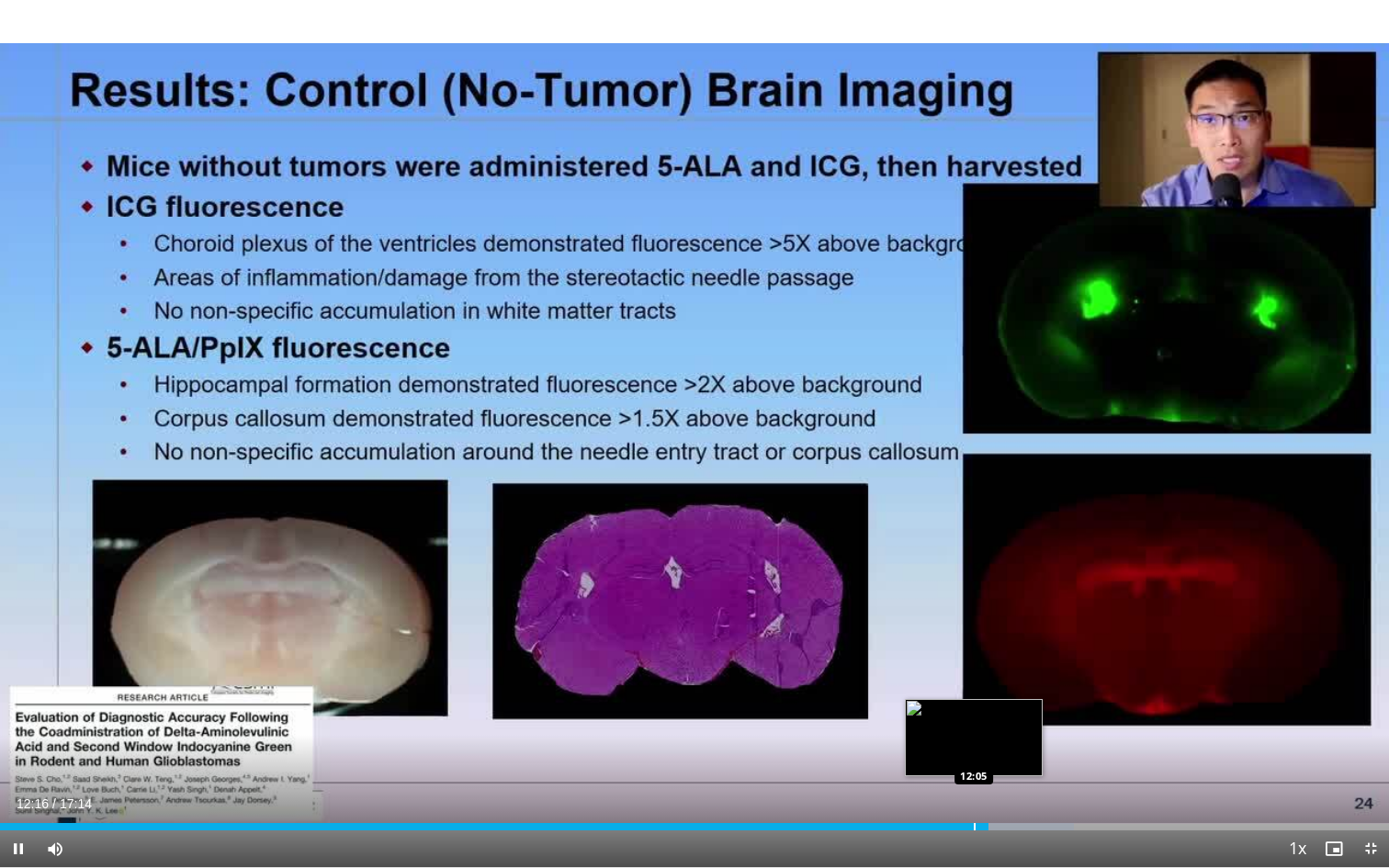 click on "Loaded :  77.34% 12:16 12:05" at bounding box center [694, 827] 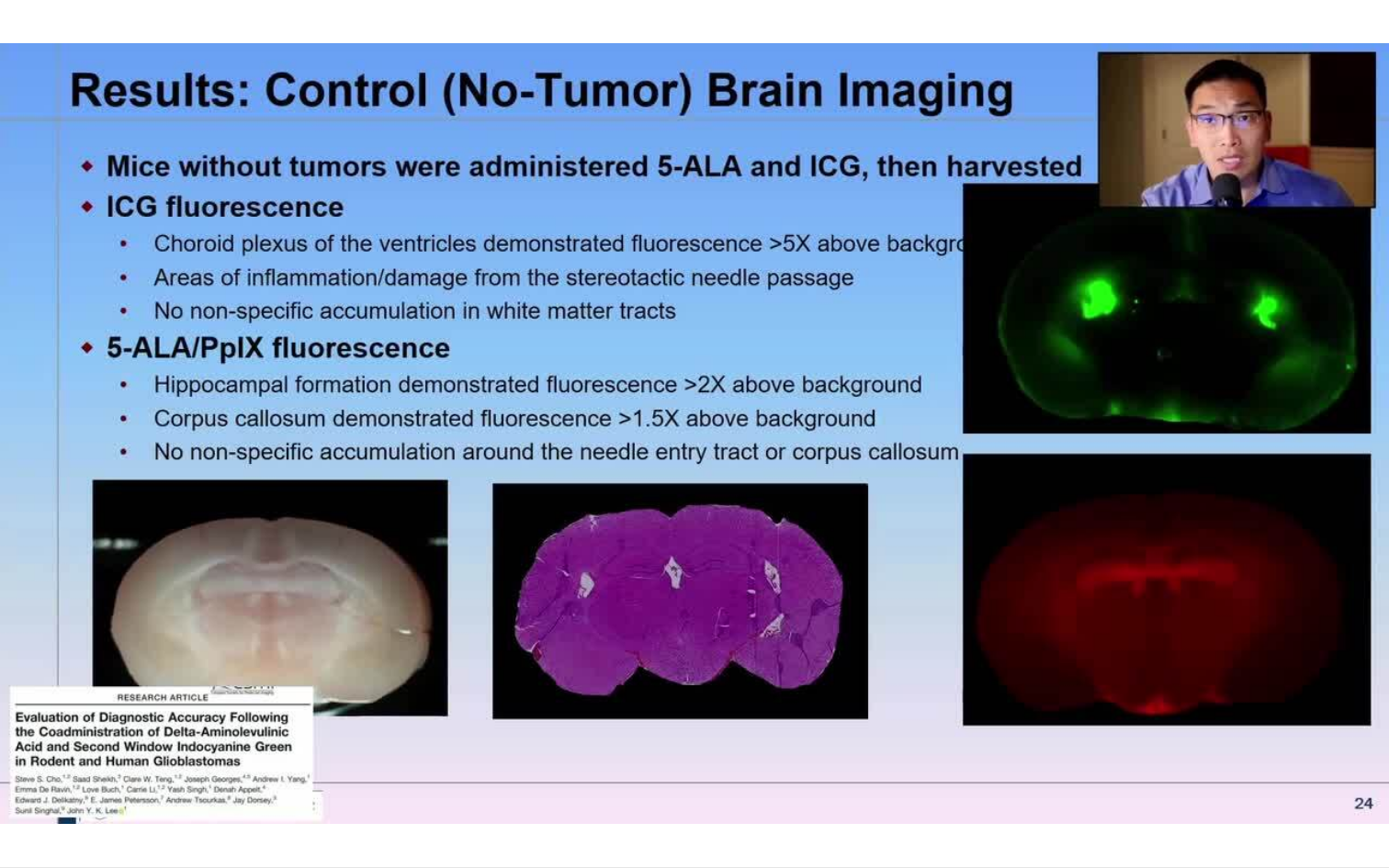 click on "10 seconds
Tap to unmute" at bounding box center (694, 434) 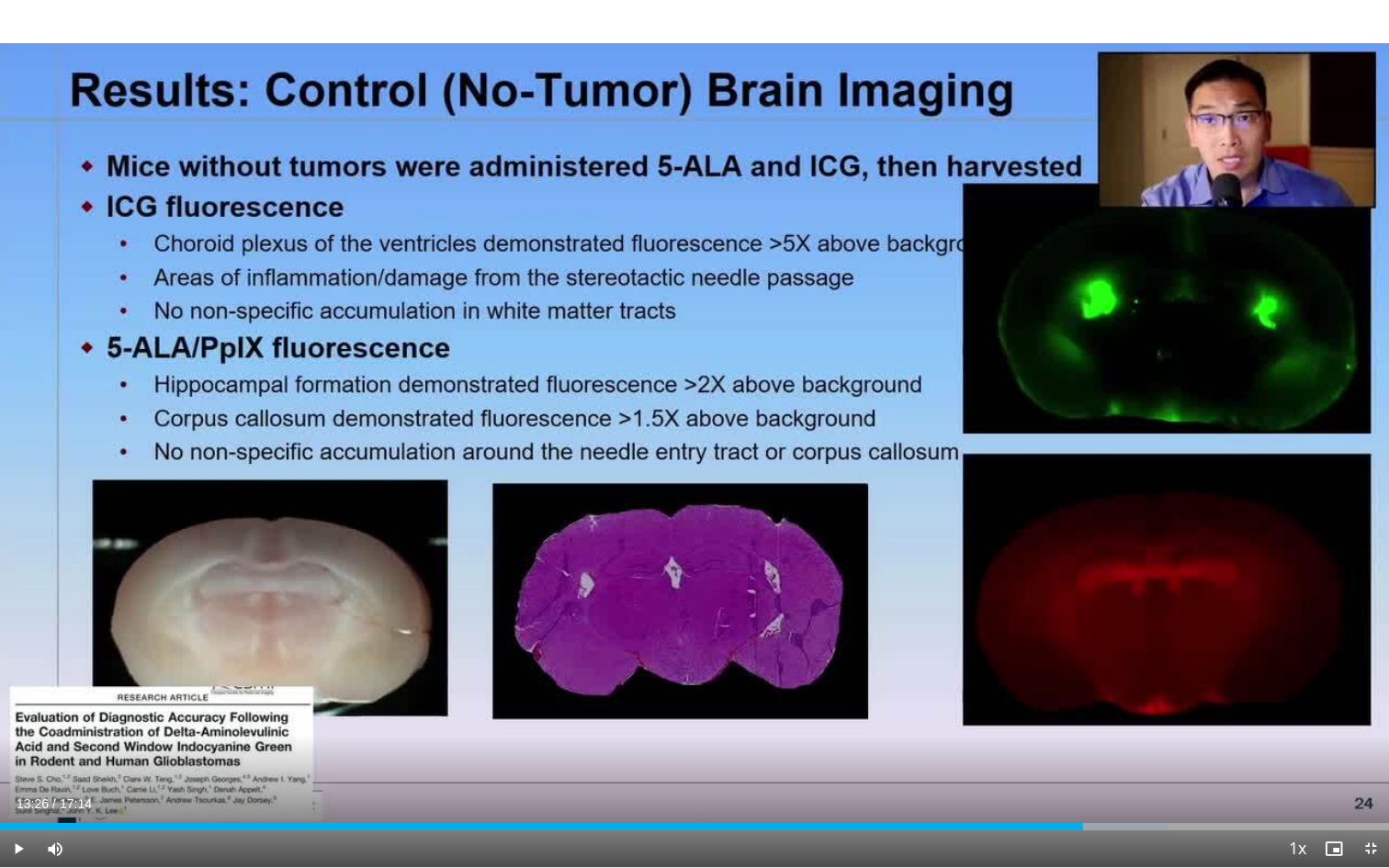 click on "10 seconds
Tap to unmute" at bounding box center (694, 434) 